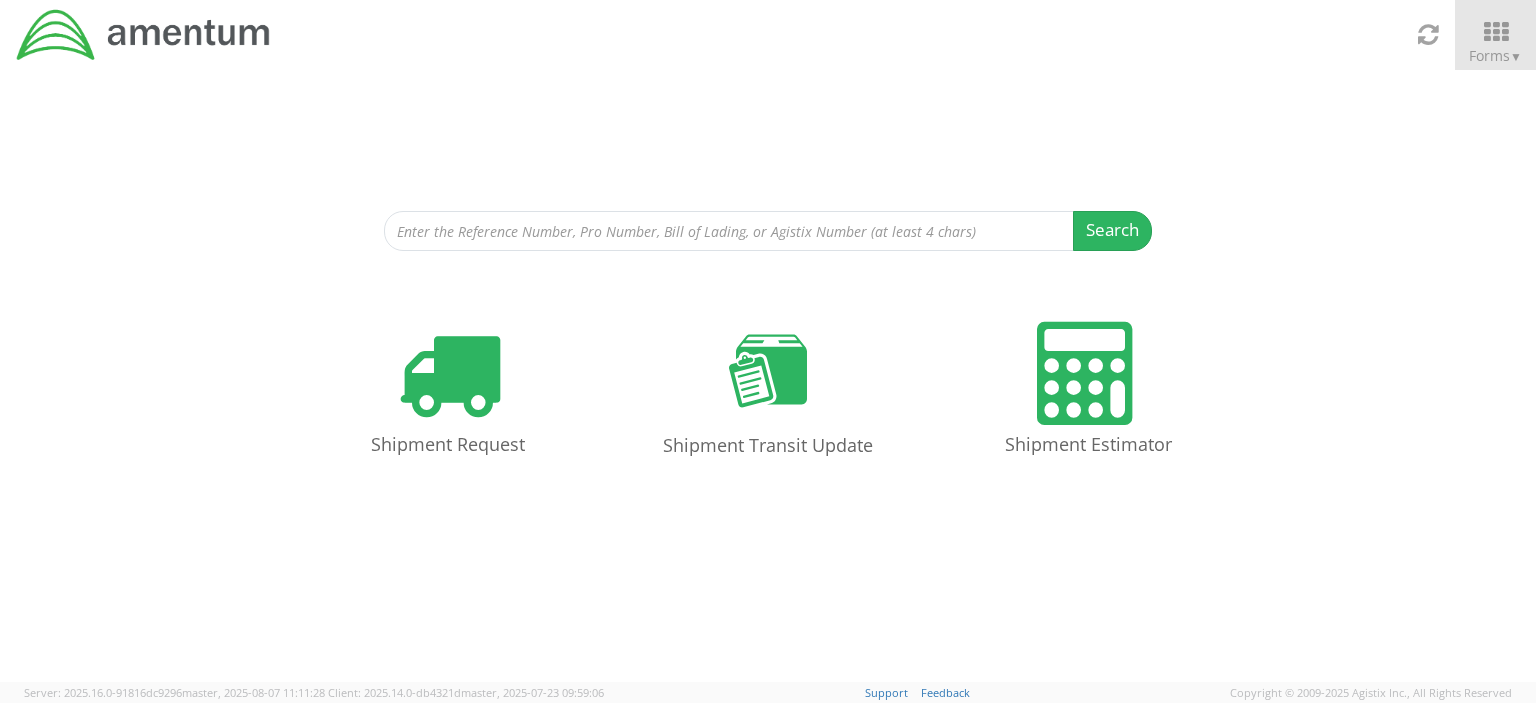 scroll, scrollTop: 0, scrollLeft: 0, axis: both 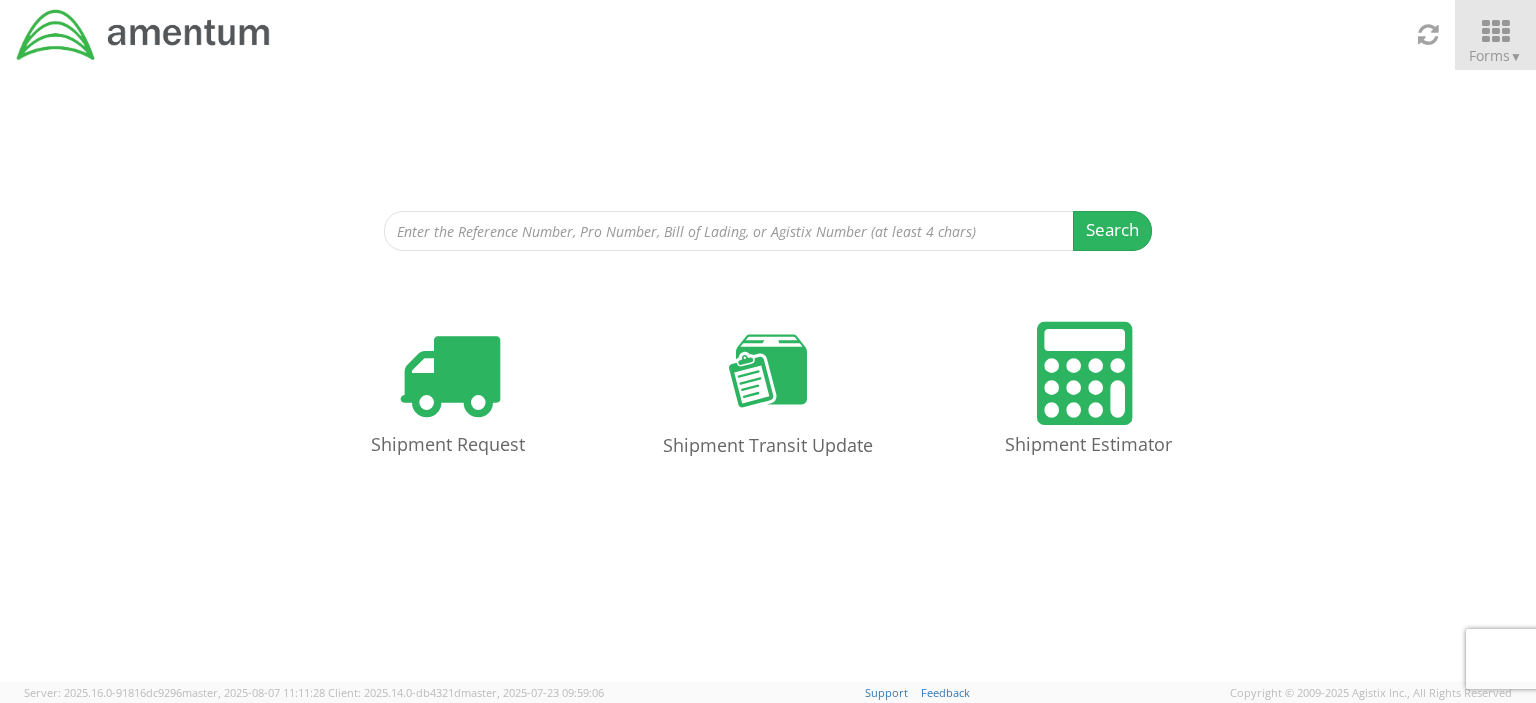 click at bounding box center (1495, 32) 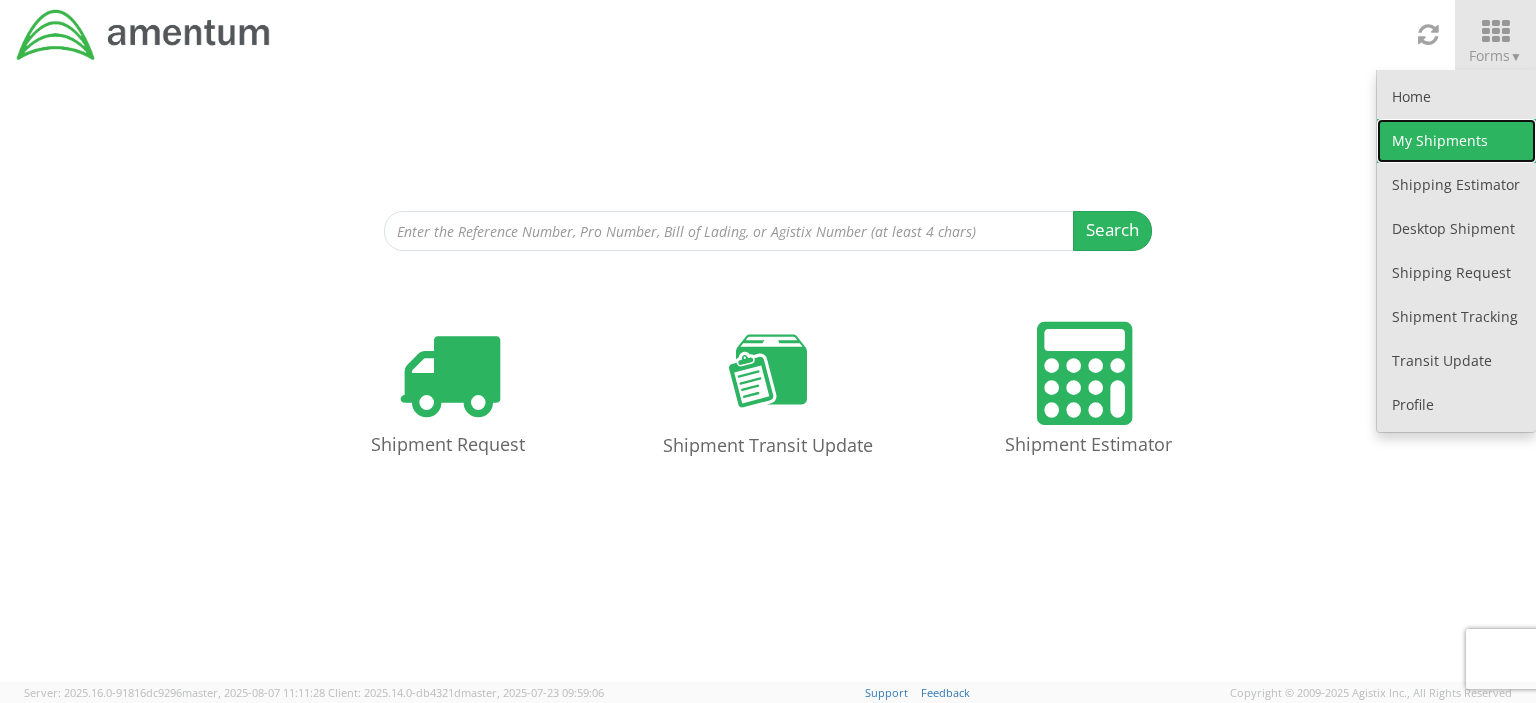 click on "My Shipments" at bounding box center (1456, 141) 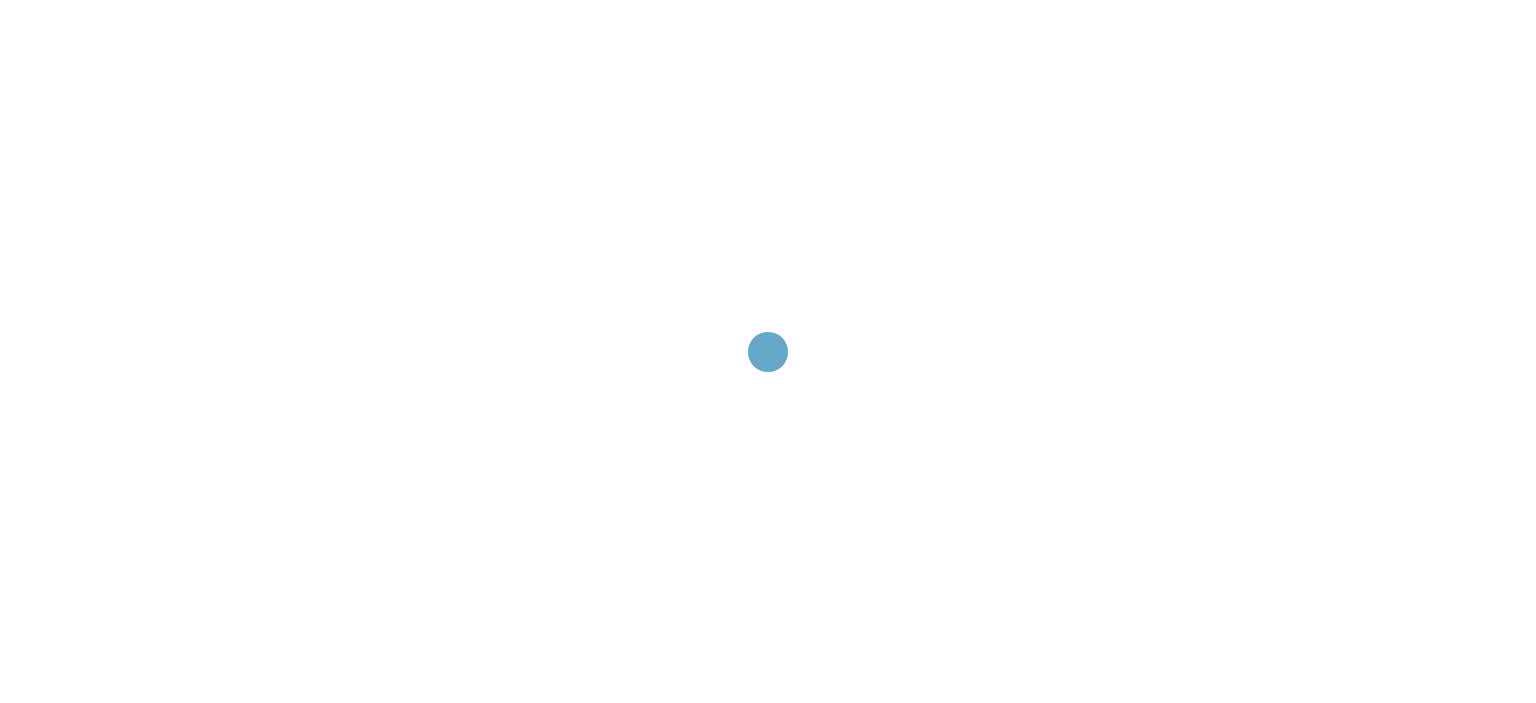 scroll, scrollTop: 0, scrollLeft: 0, axis: both 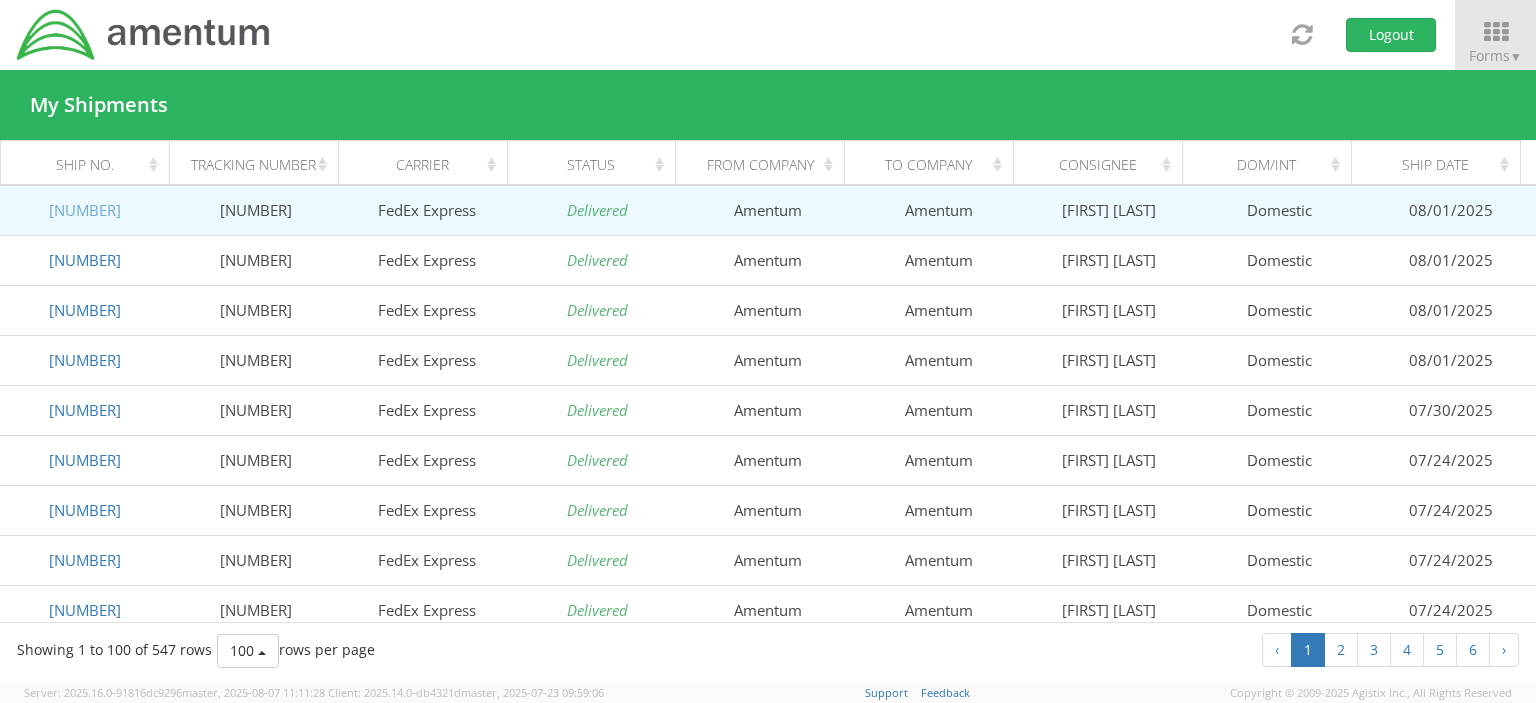 click on "[NUMBER]" at bounding box center [85, 210] 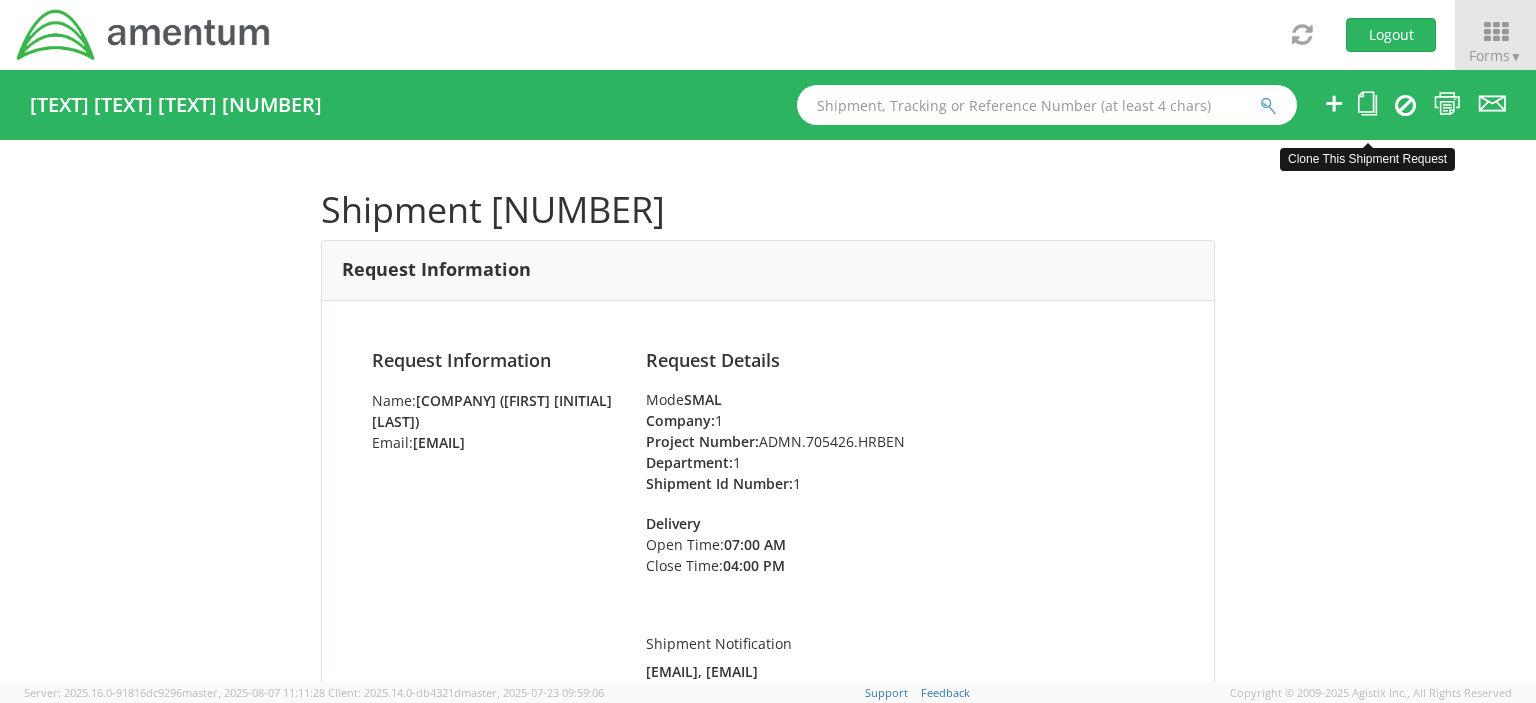 click at bounding box center (1367, 103) 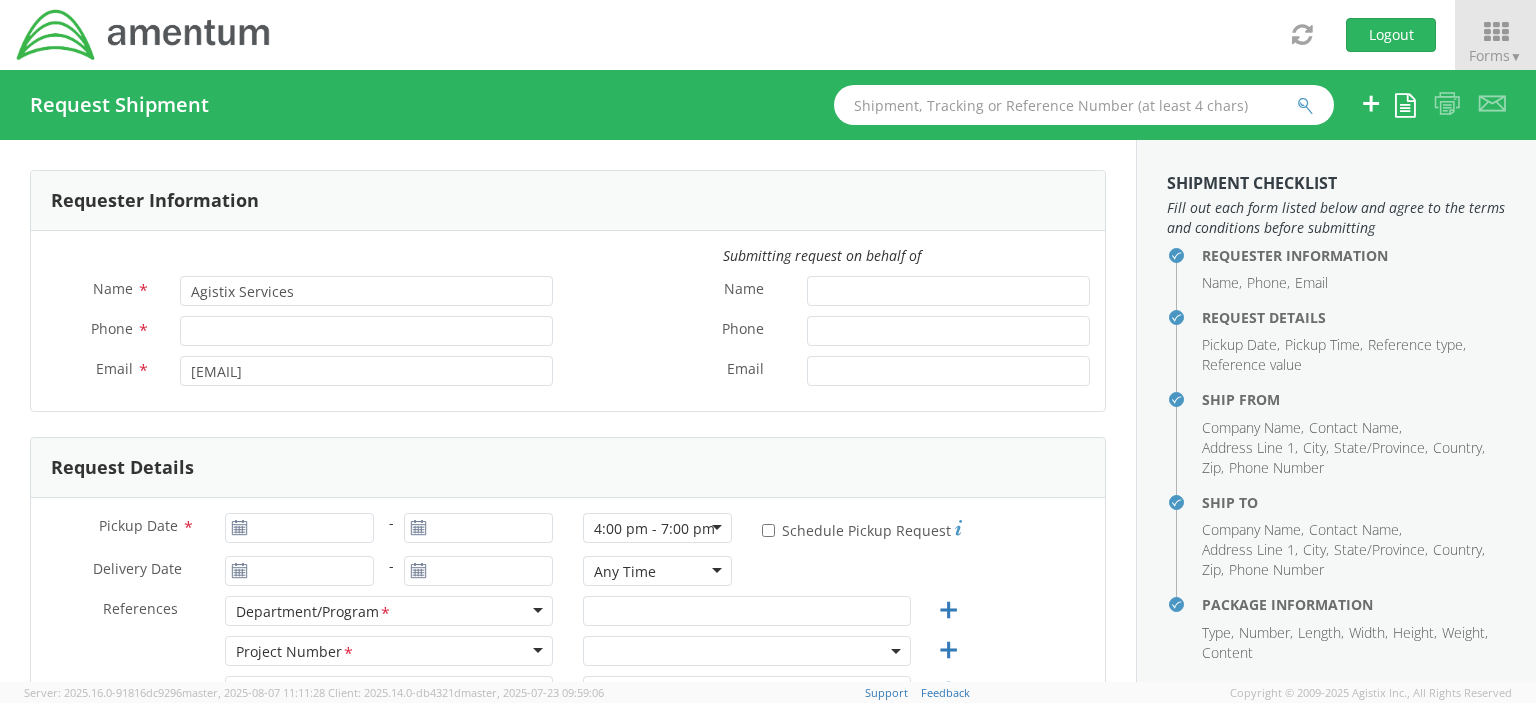 type on "[COMPANY] ([FIRST] [INITIAL] [LAST])" 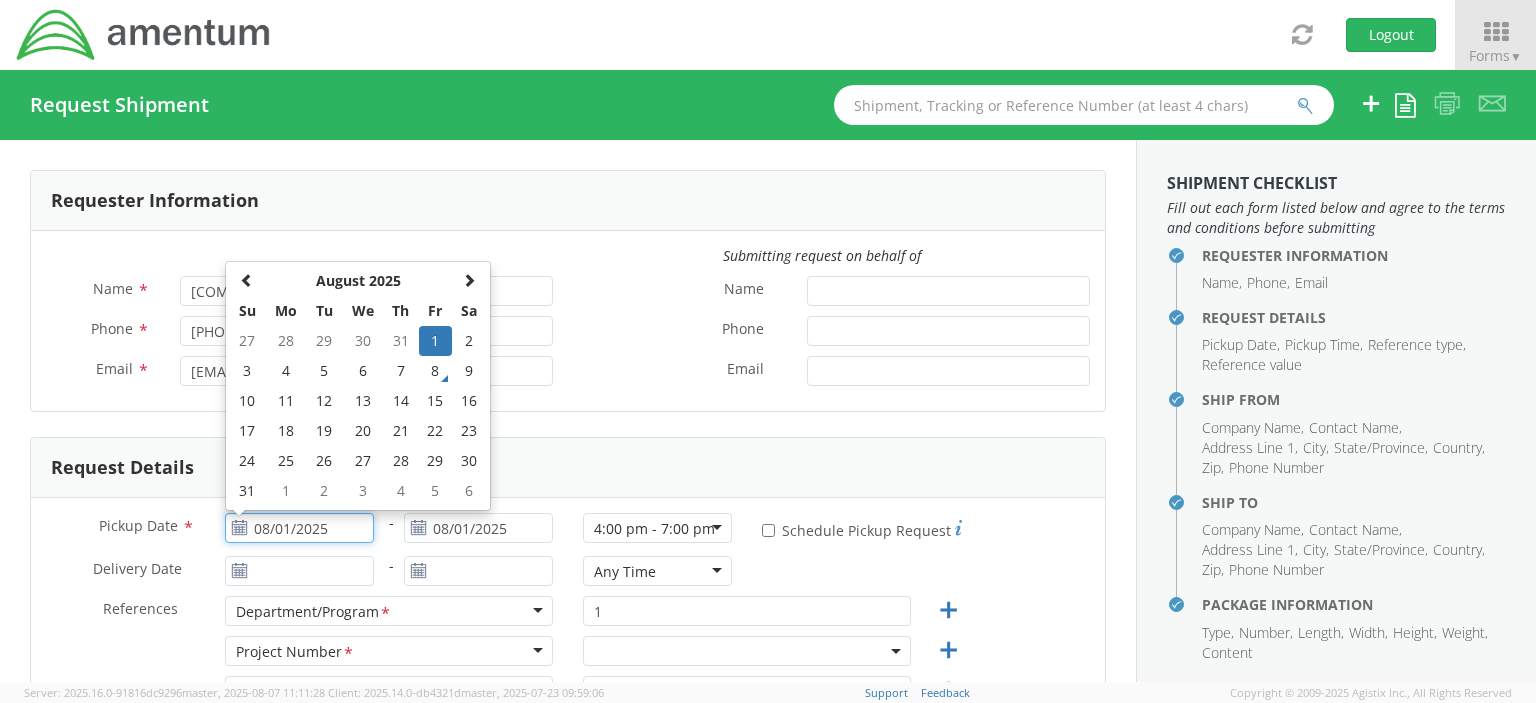 click on "08/01/2025" at bounding box center [299, 528] 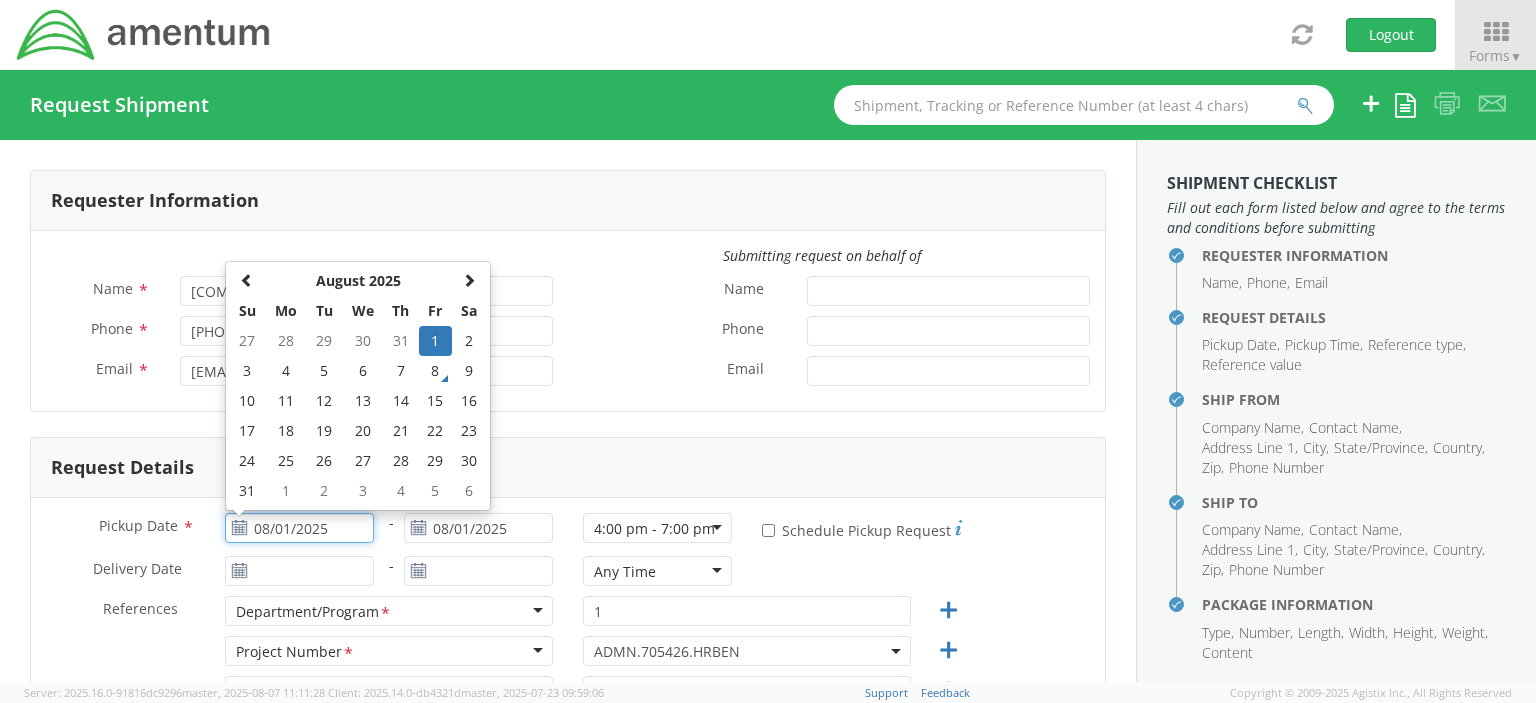click on "8" at bounding box center (436, 371) 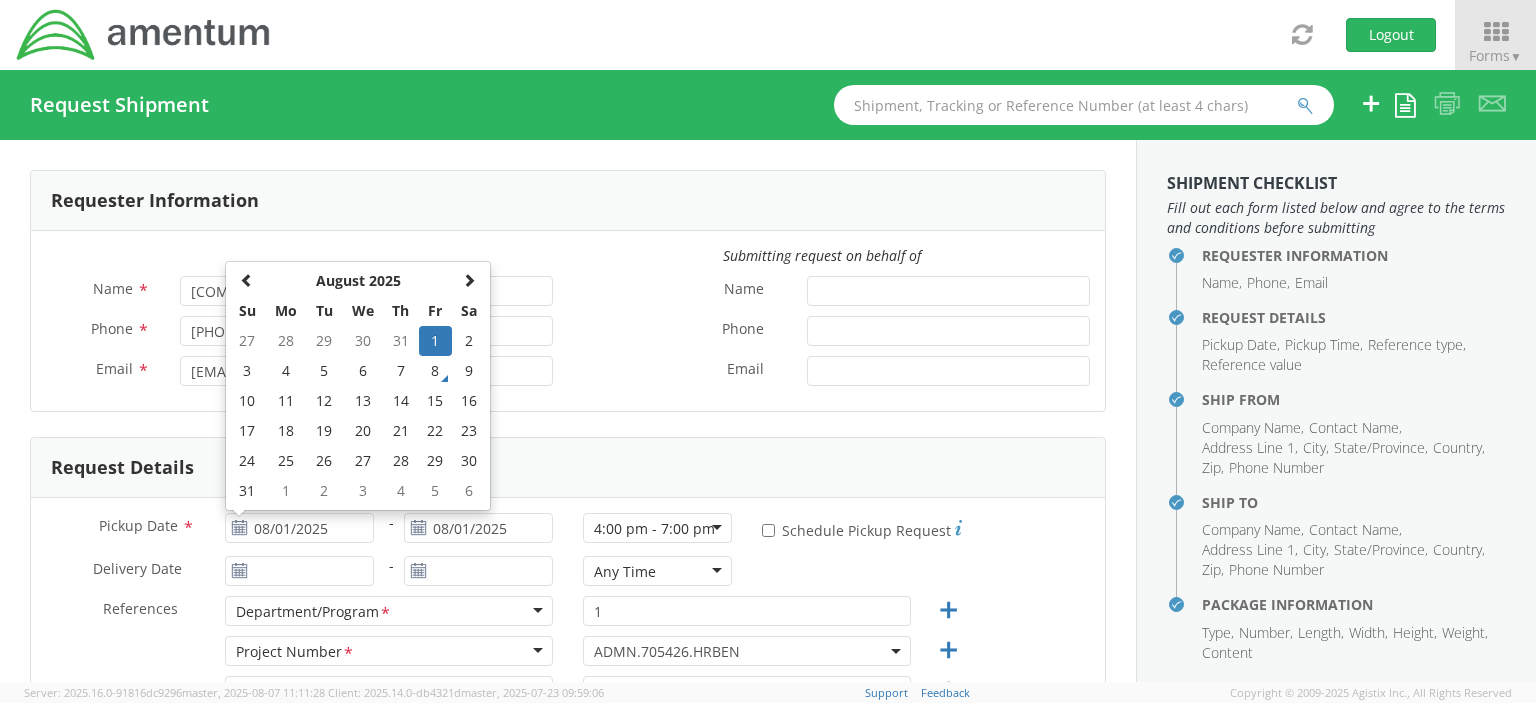 type on "08/08/2025" 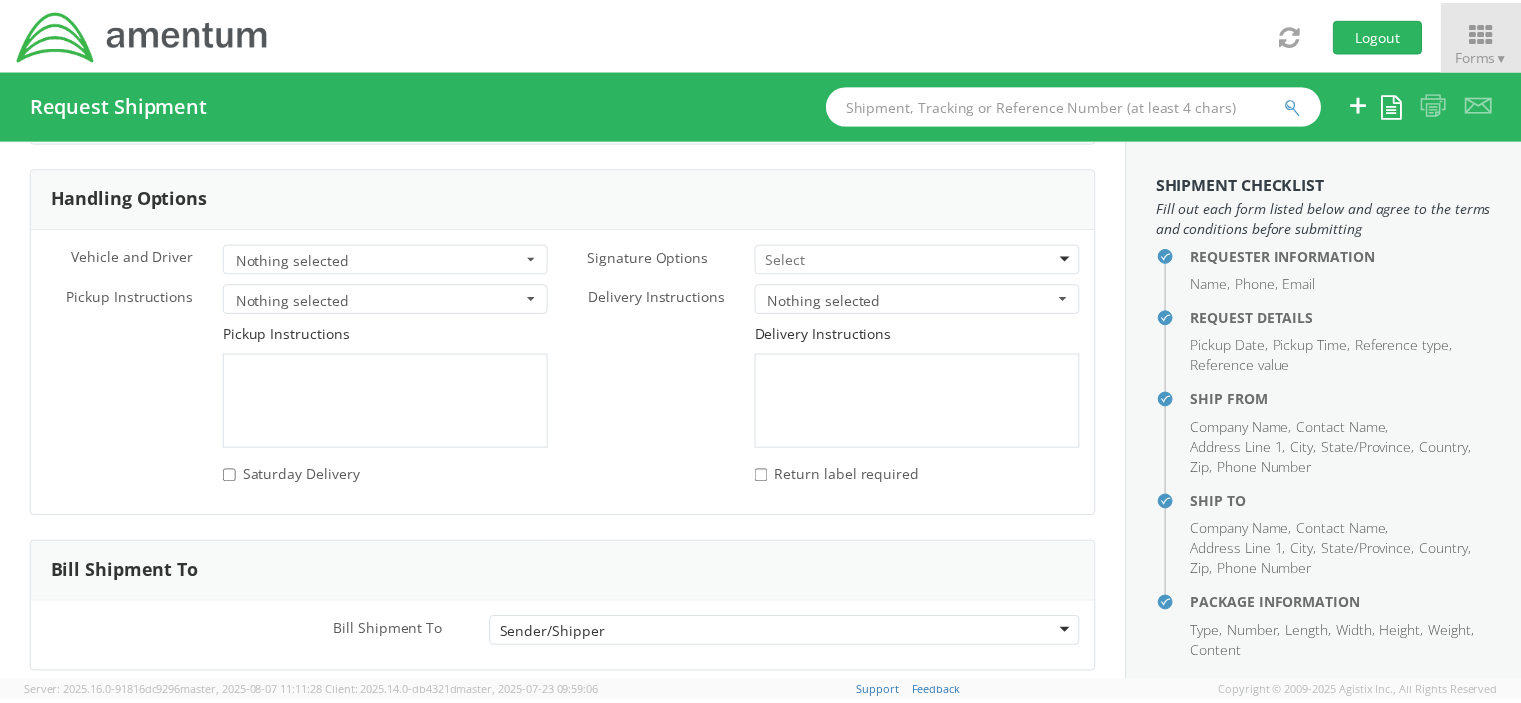 scroll, scrollTop: 2856, scrollLeft: 0, axis: vertical 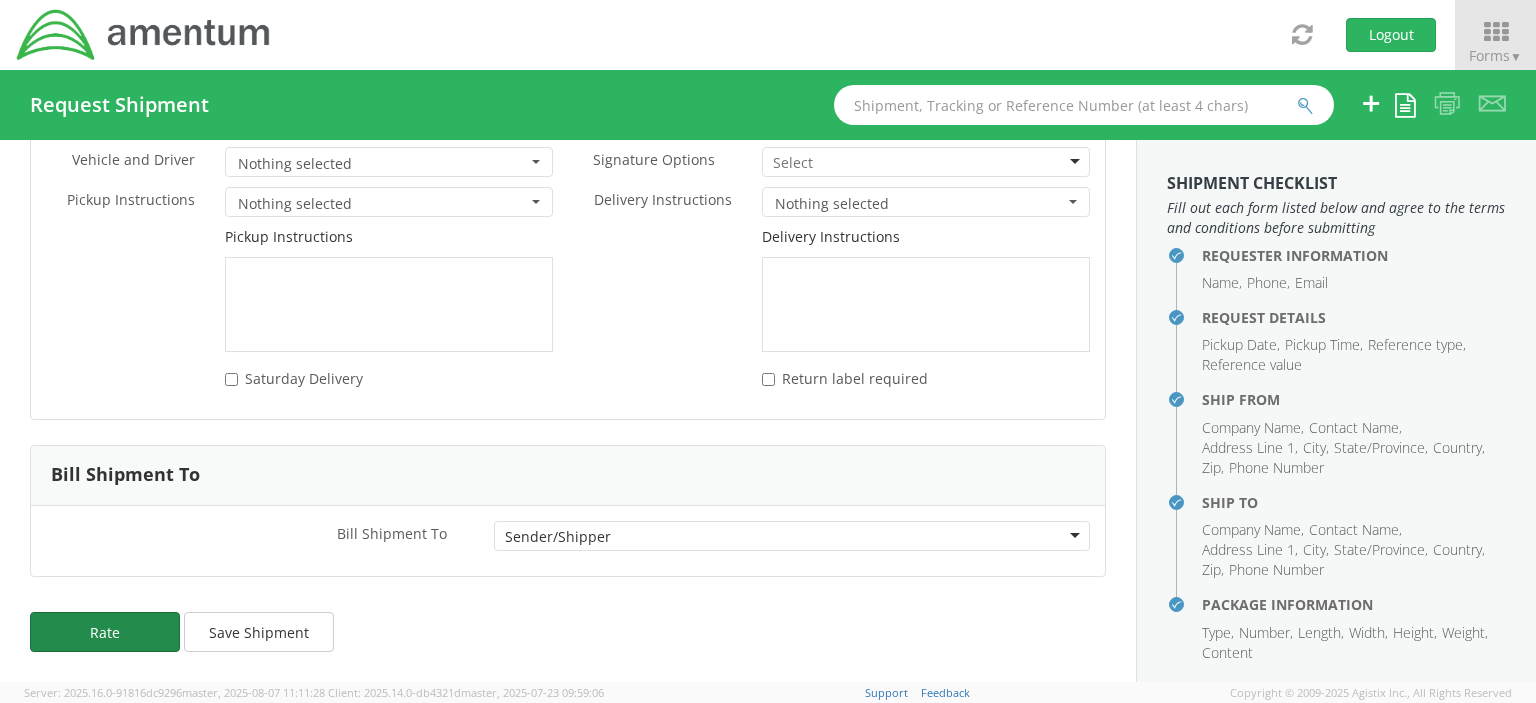 click on "Rate" at bounding box center (105, 632) 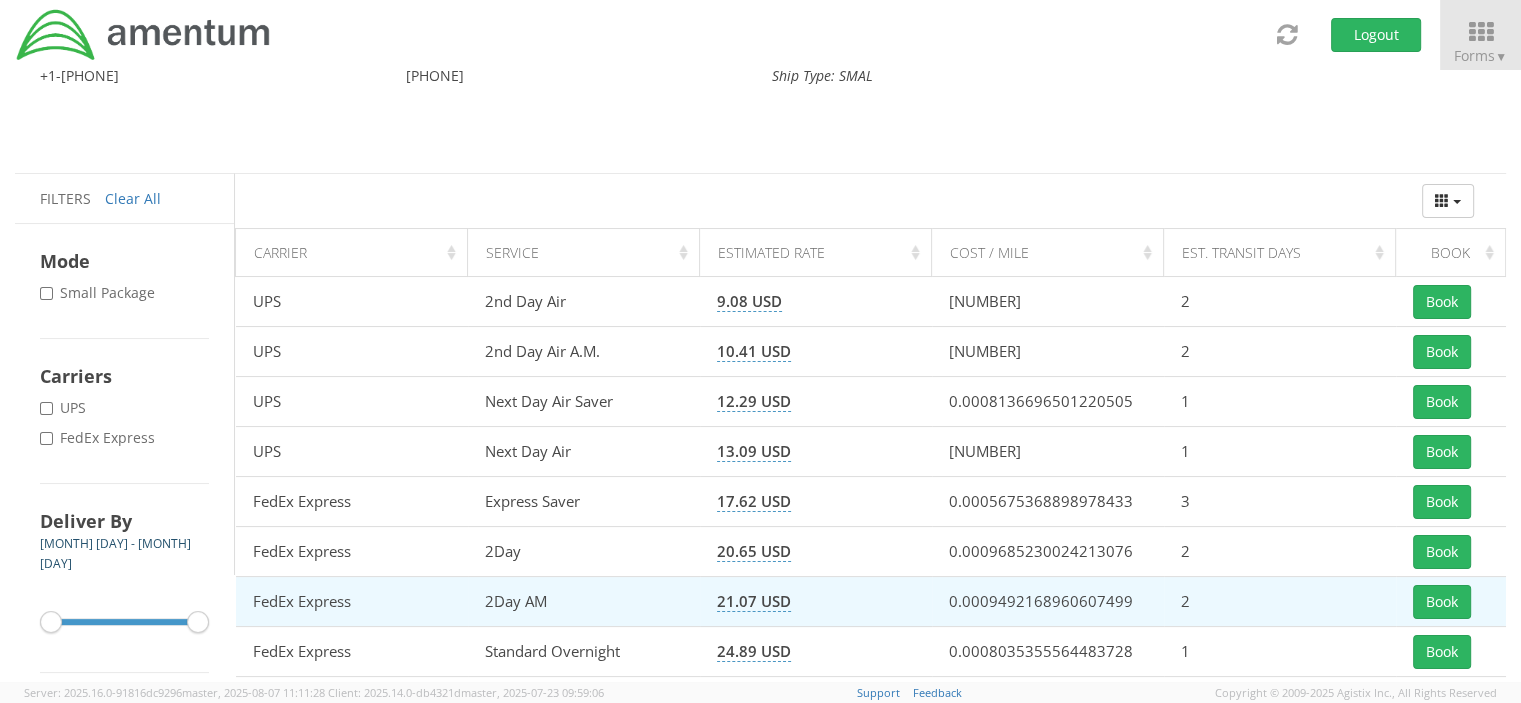scroll, scrollTop: 229, scrollLeft: 0, axis: vertical 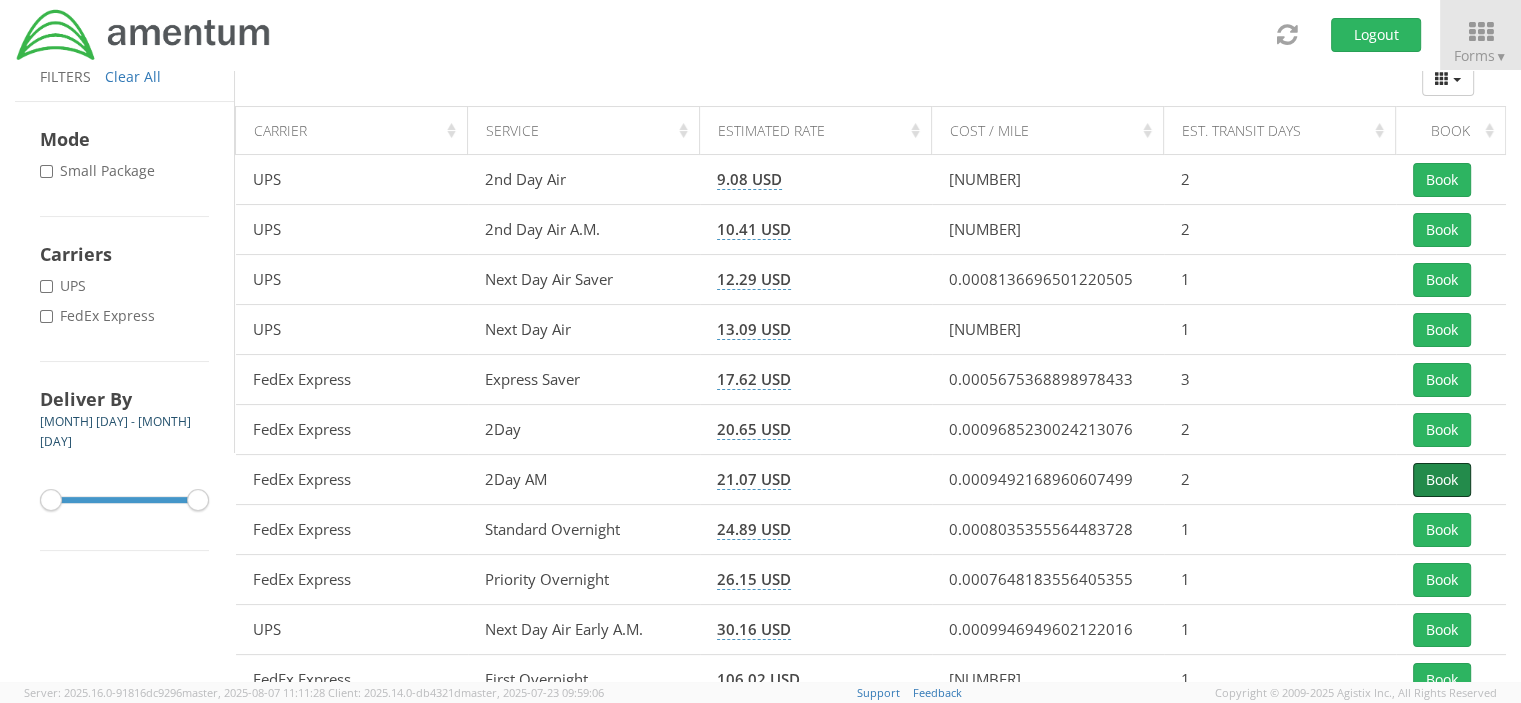 click on "Book" at bounding box center (1442, 480) 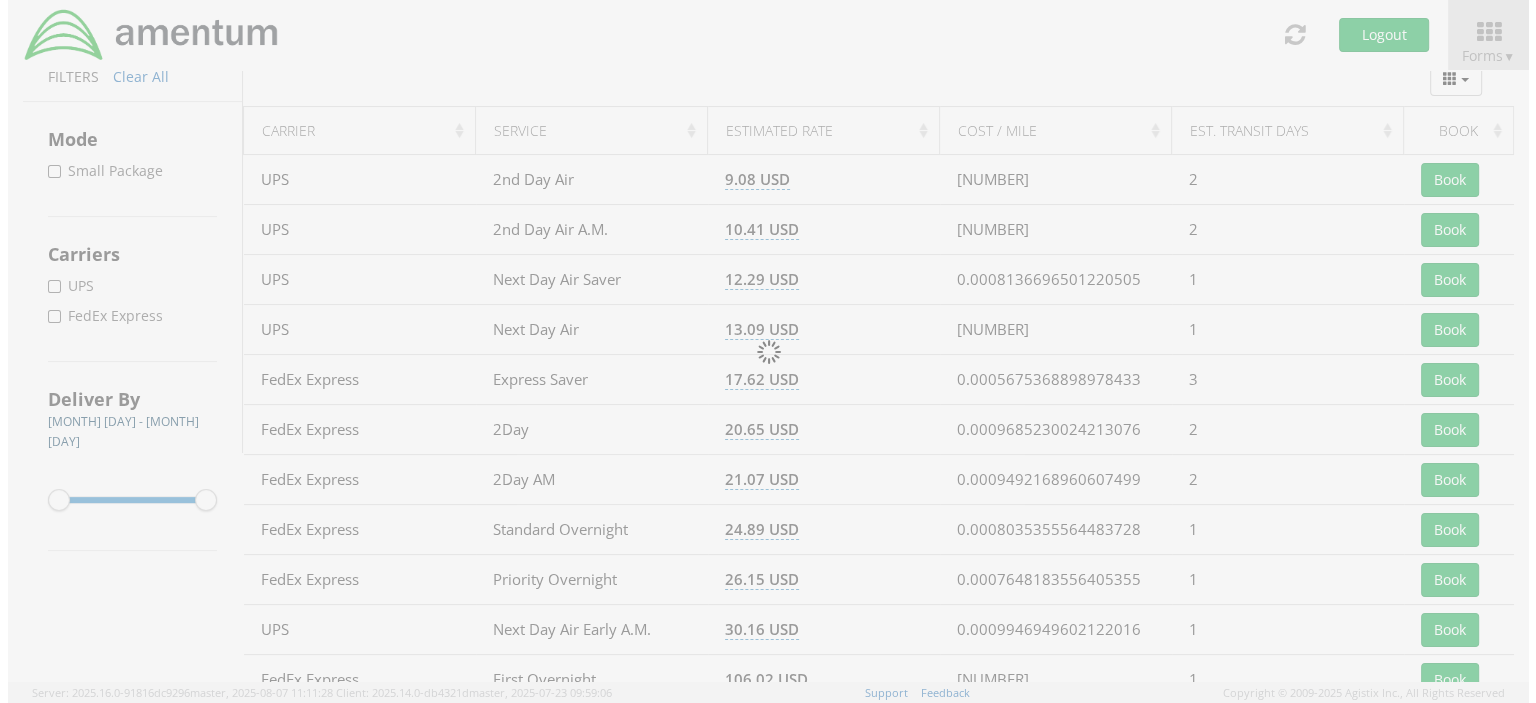 scroll, scrollTop: 0, scrollLeft: 0, axis: both 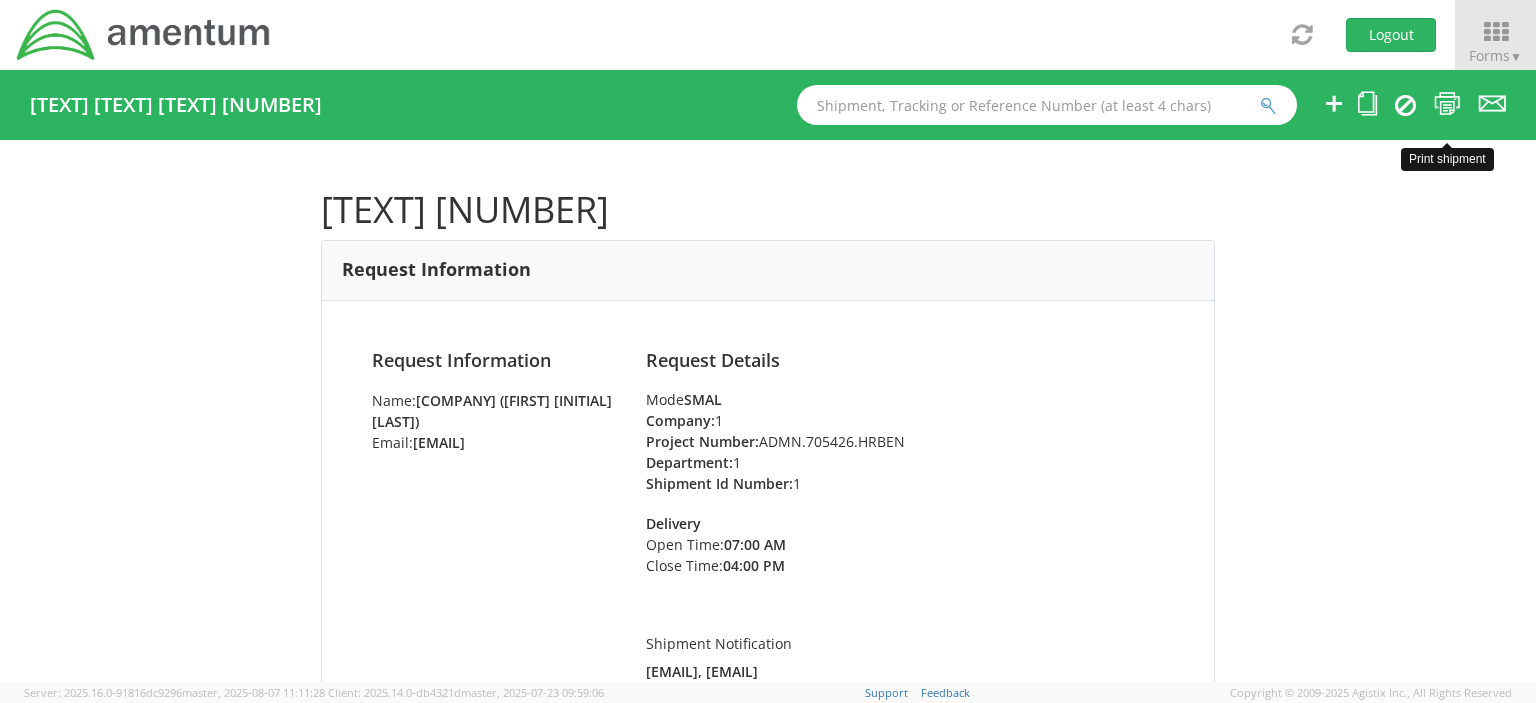 click at bounding box center (1447, 103) 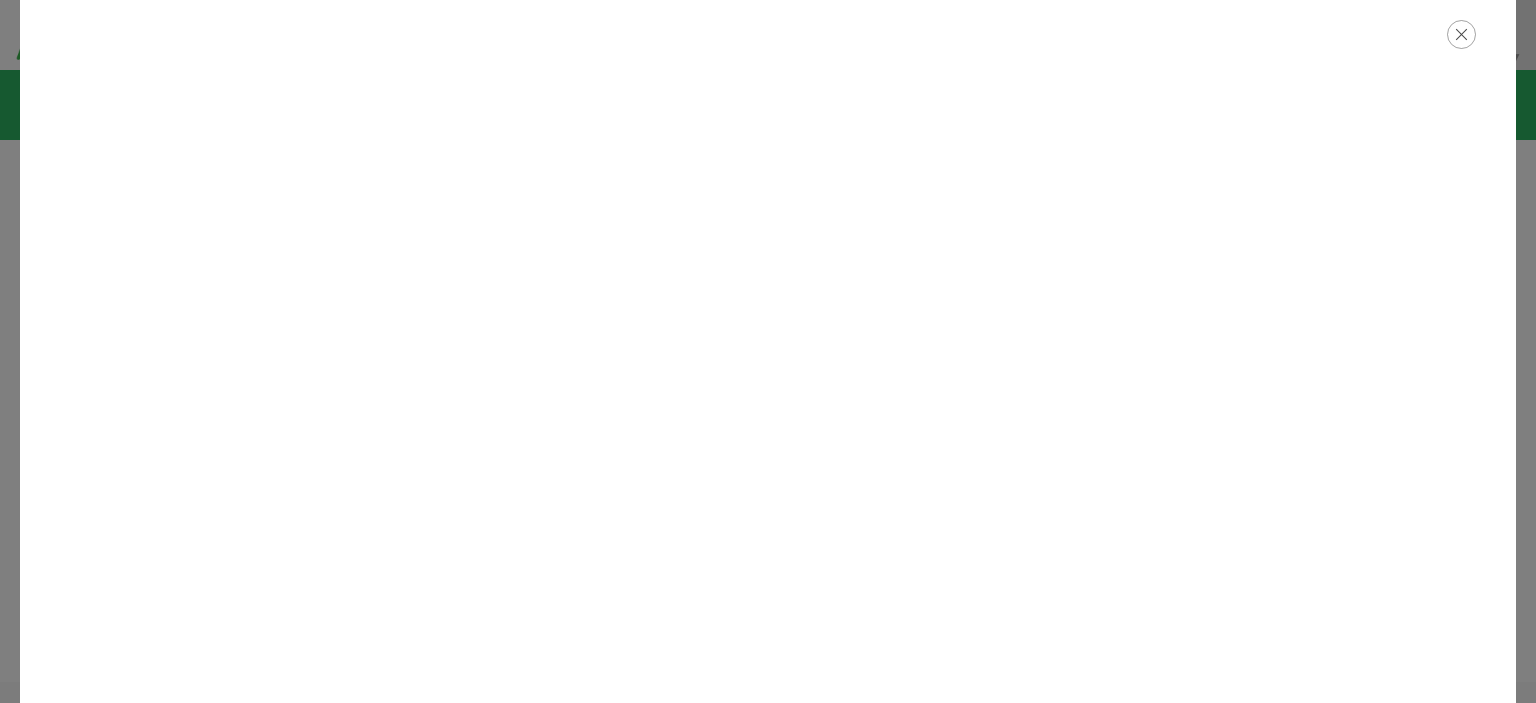 click at bounding box center [1461, 34] 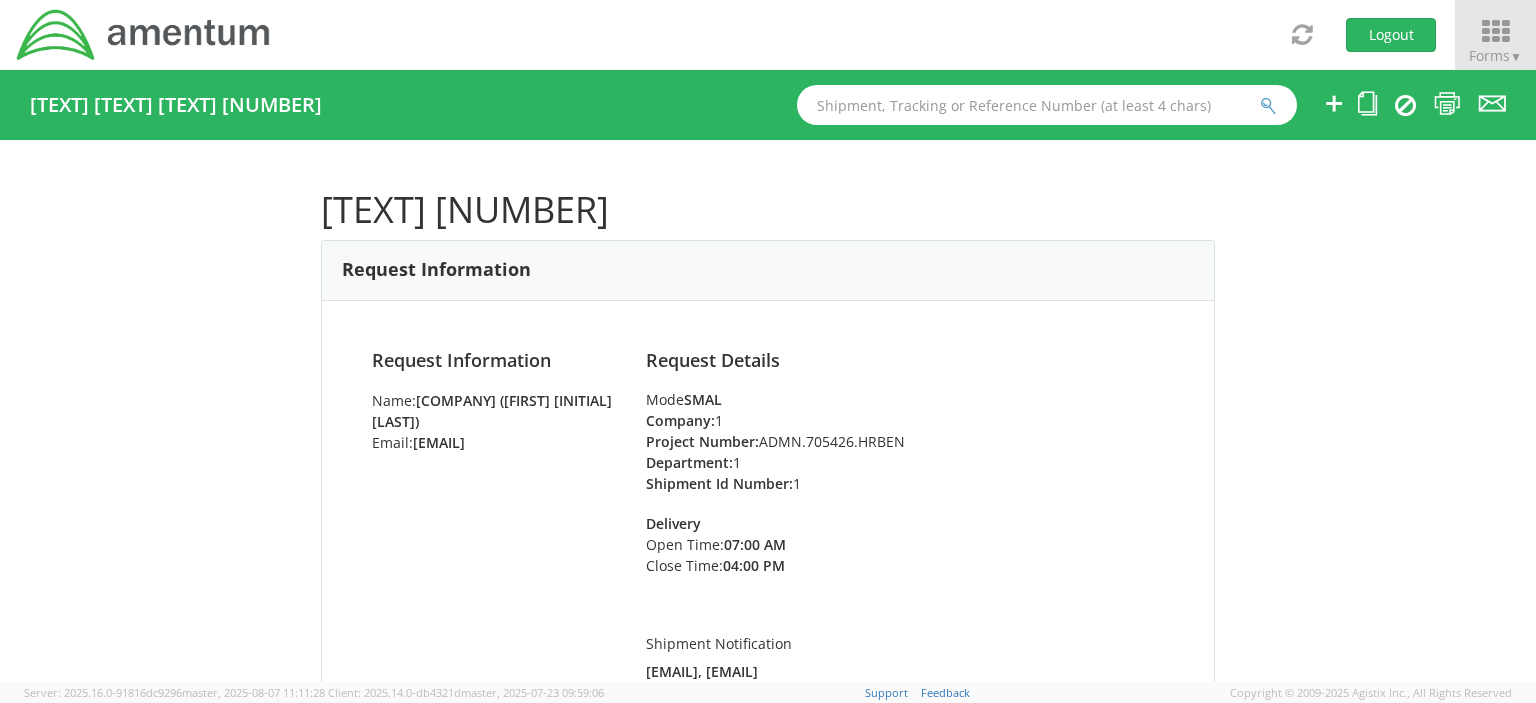 click at bounding box center [1495, 32] 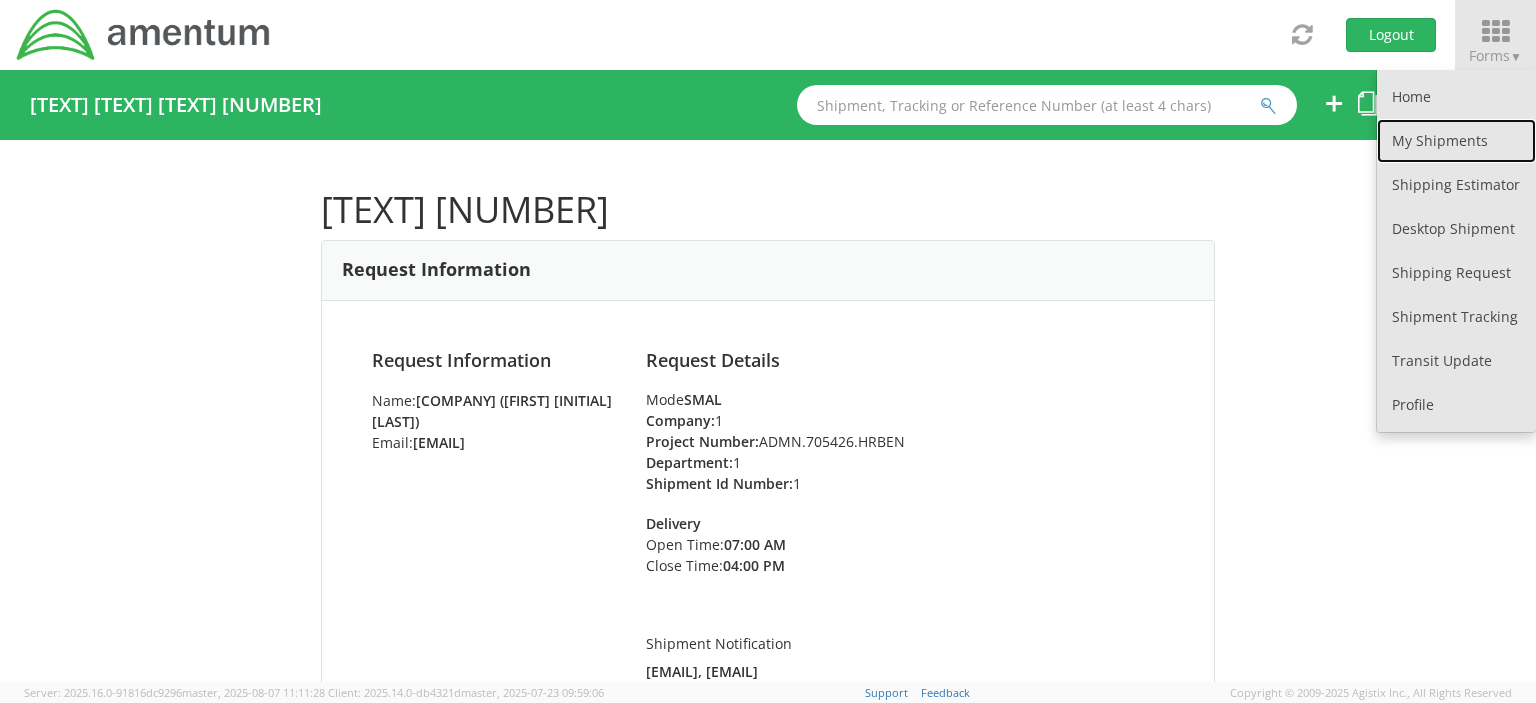 click on "My Shipments" at bounding box center (1456, 141) 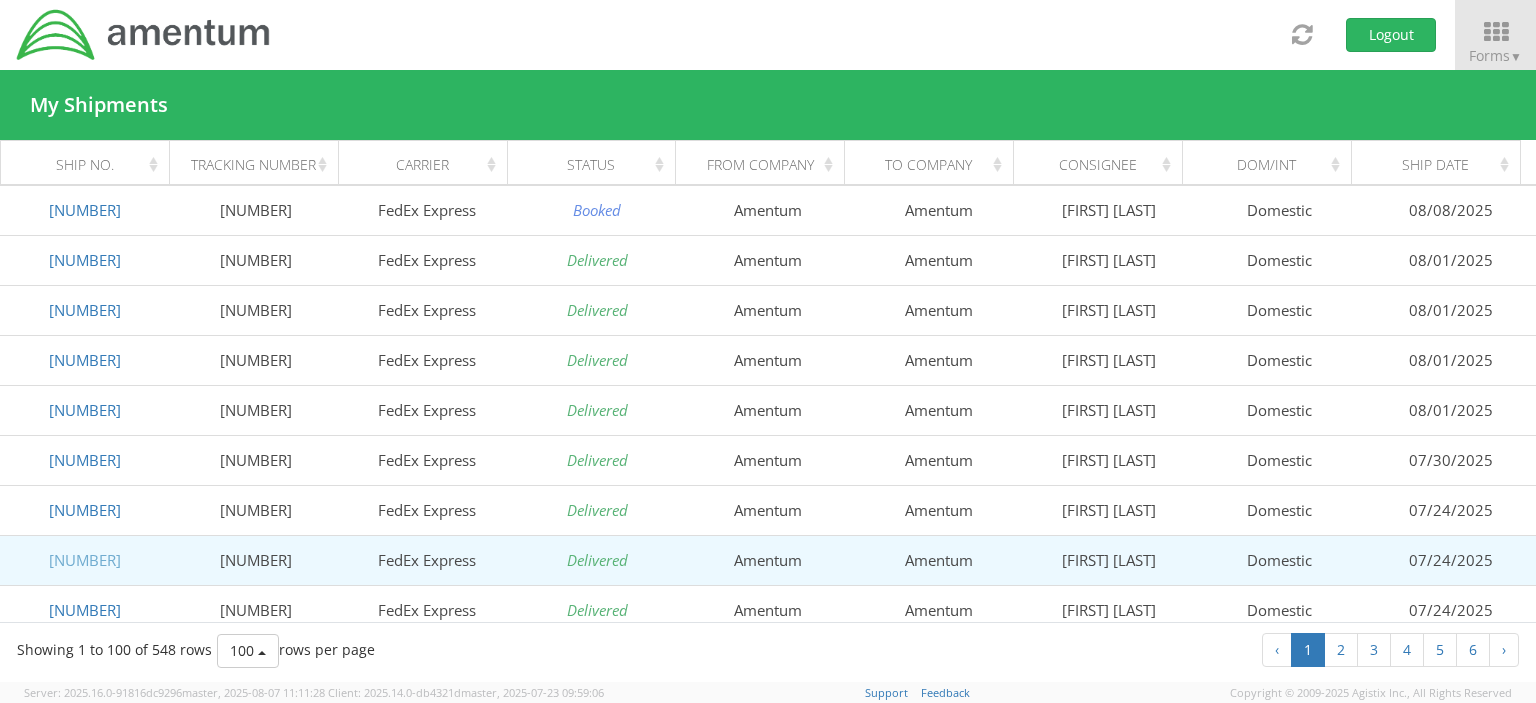 click on "[NUMBER]" at bounding box center (85, 560) 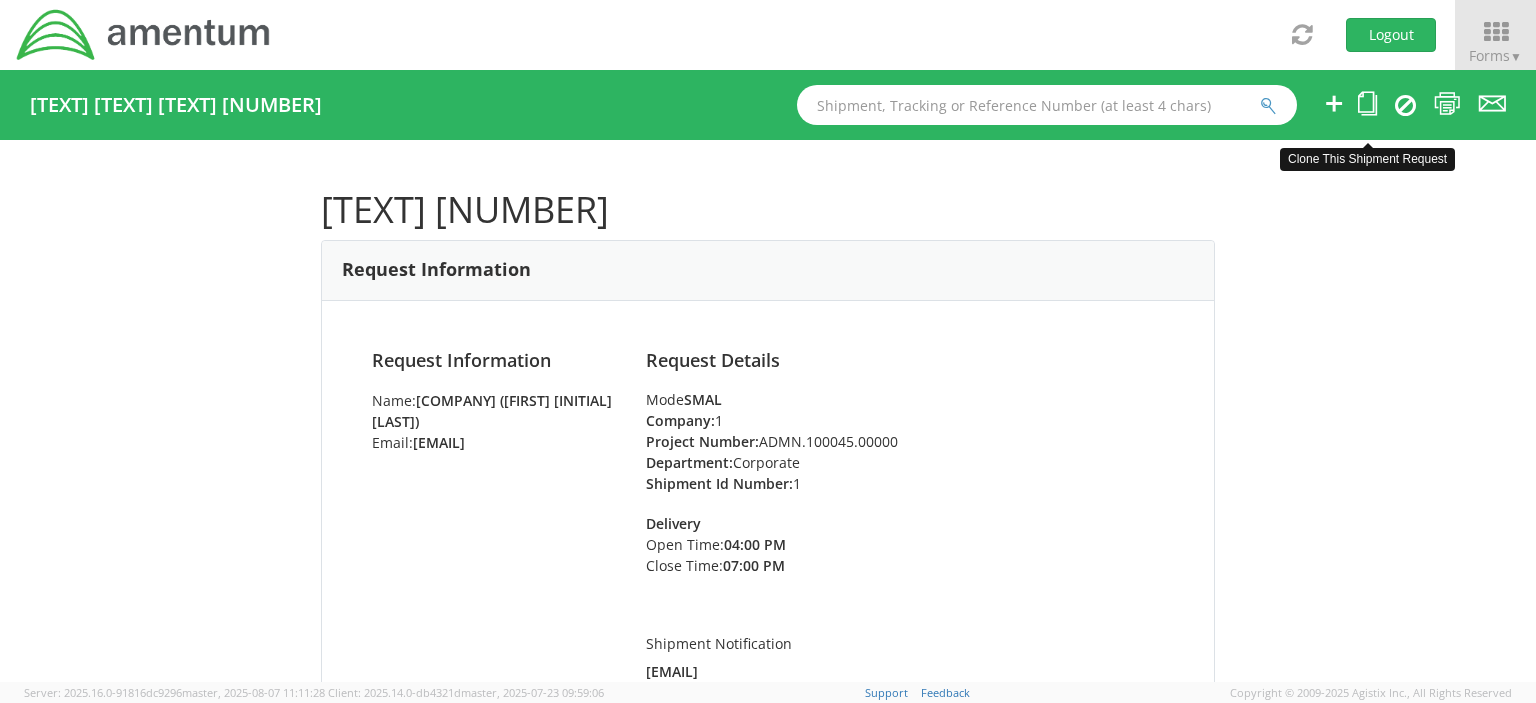 click at bounding box center [1367, 103] 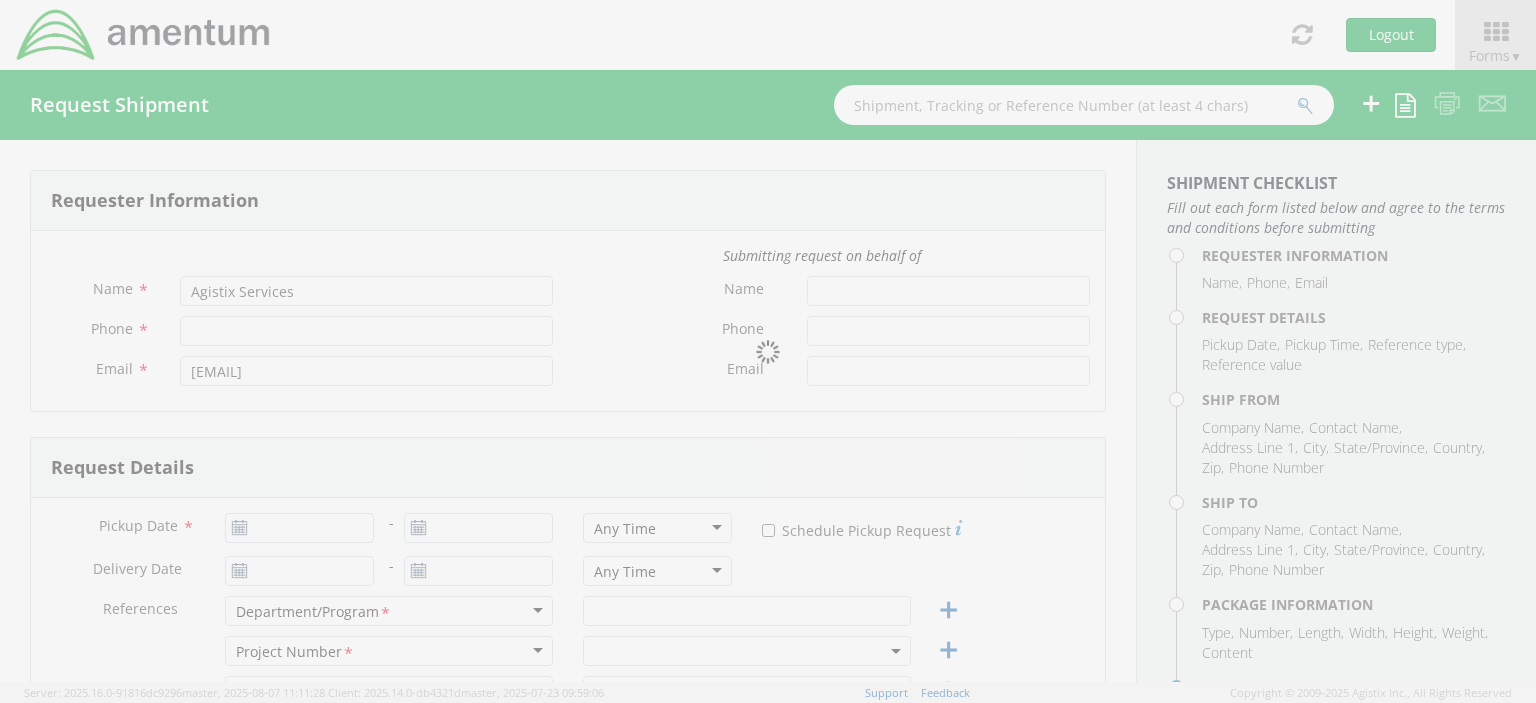 type on "[COMPANY] ([FIRST] [INITIAL] [LAST])" 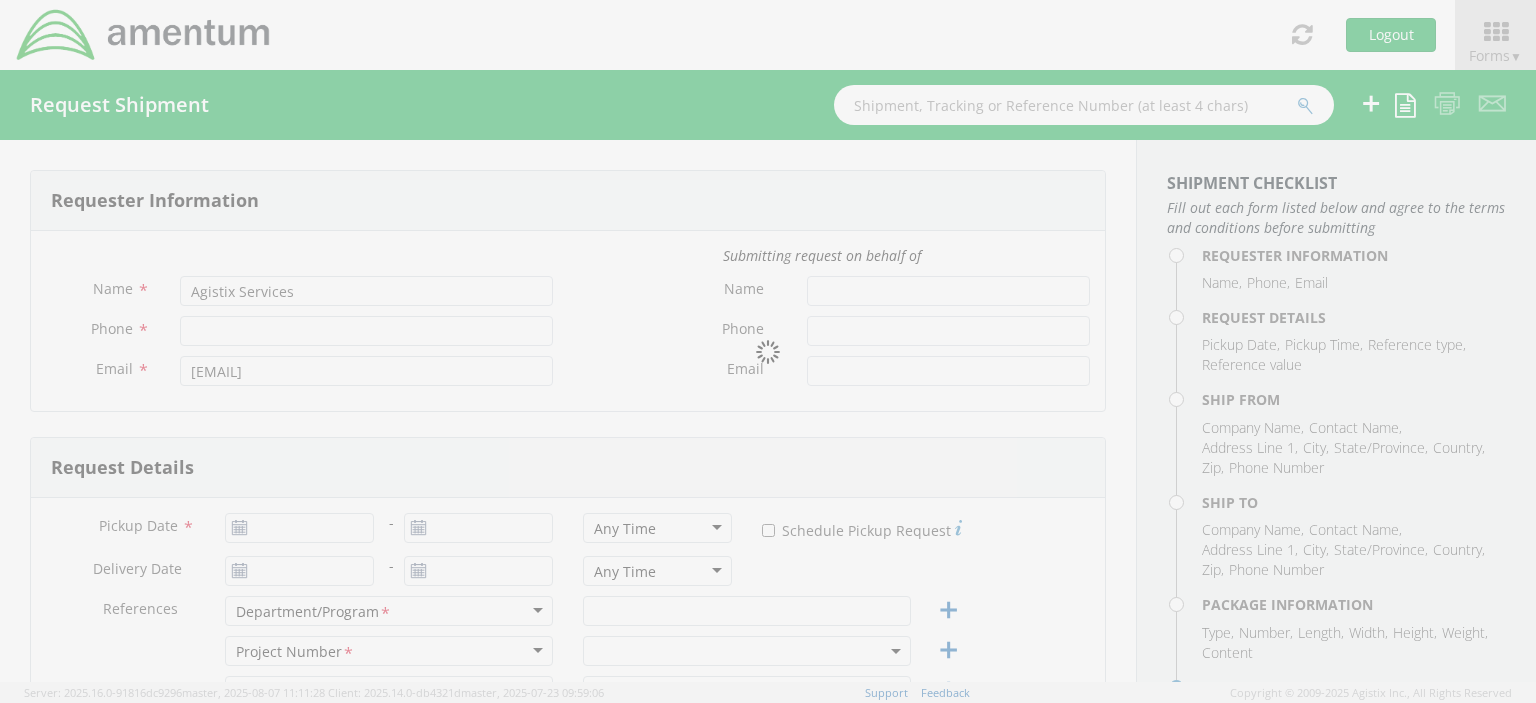 type on "+1-[PHONE]" 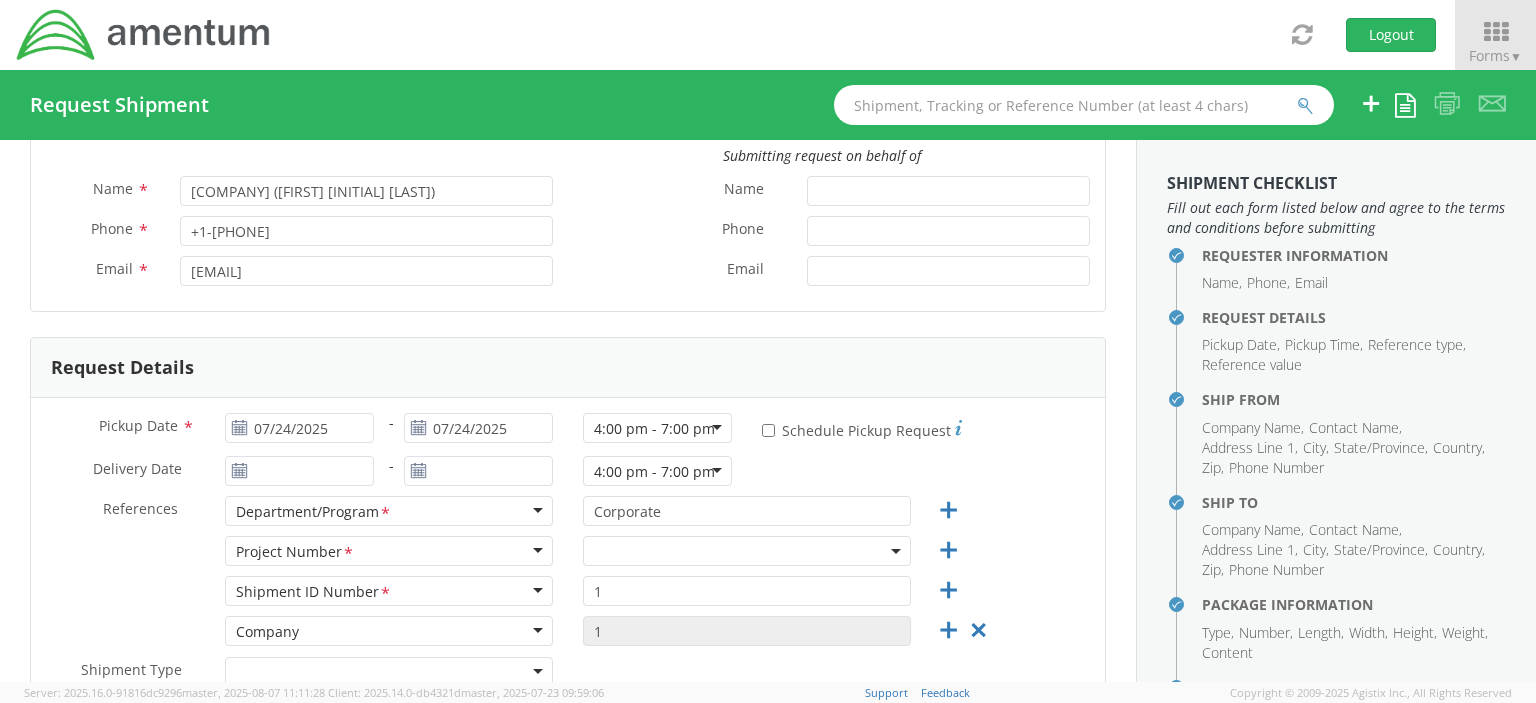 select on "ADMN.100045.00000" 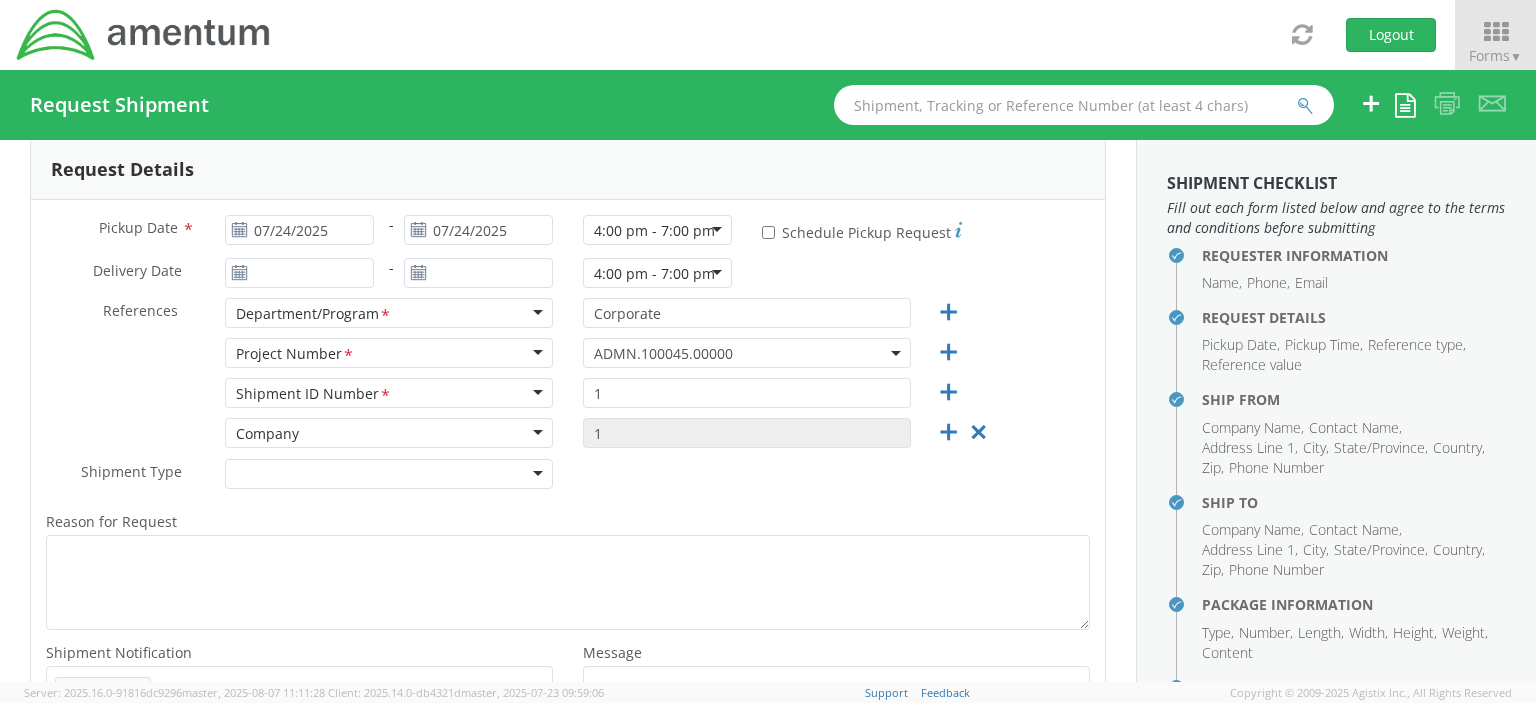scroll, scrollTop: 300, scrollLeft: 0, axis: vertical 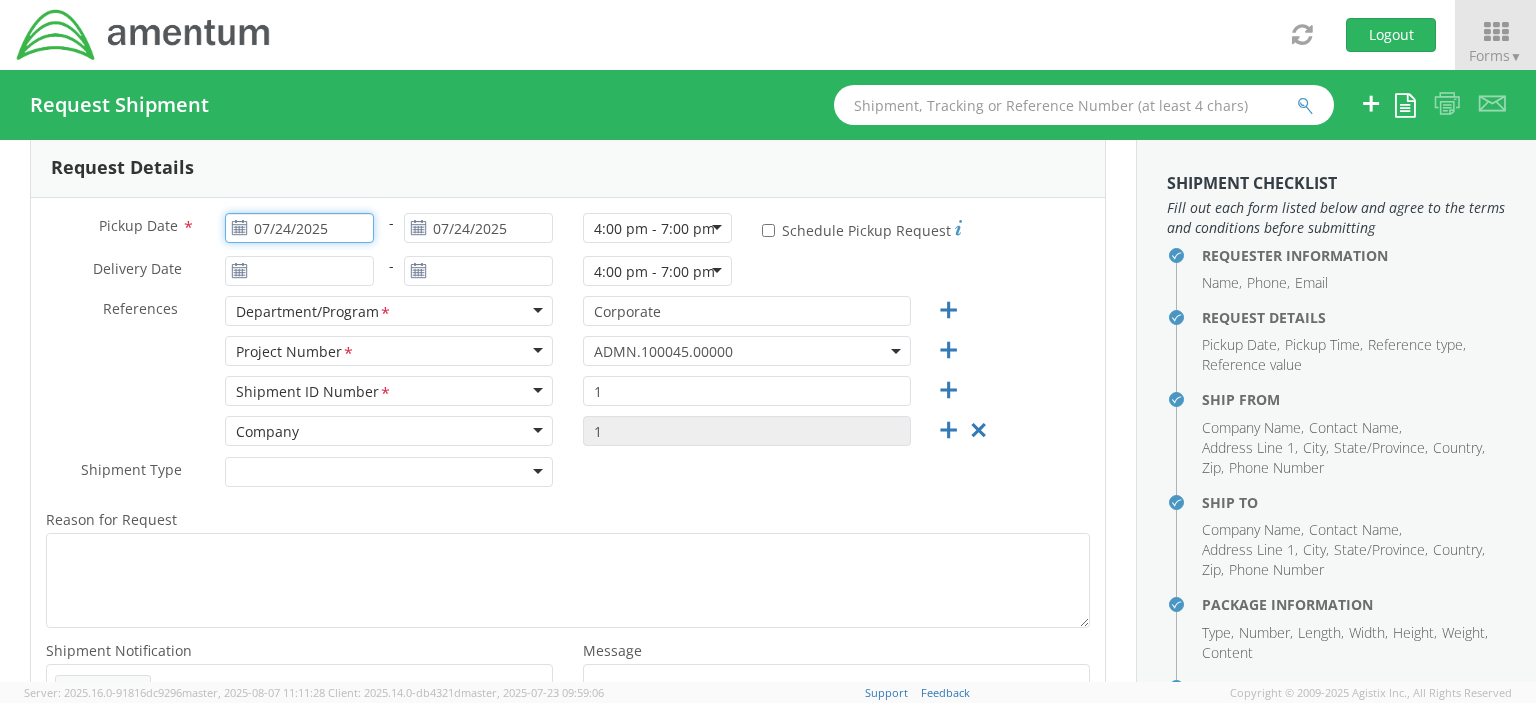 click on "07/24/2025" at bounding box center [299, 228] 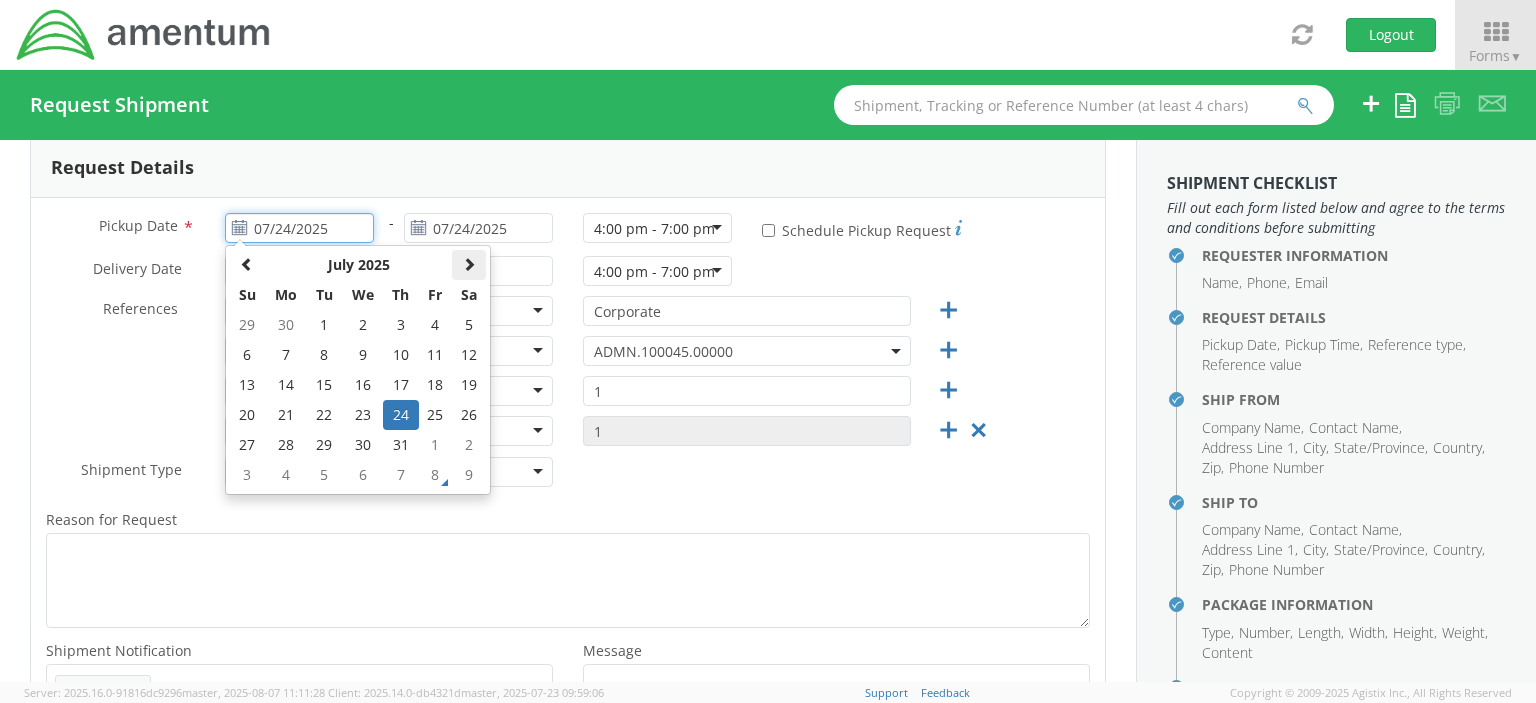 click at bounding box center (469, 264) 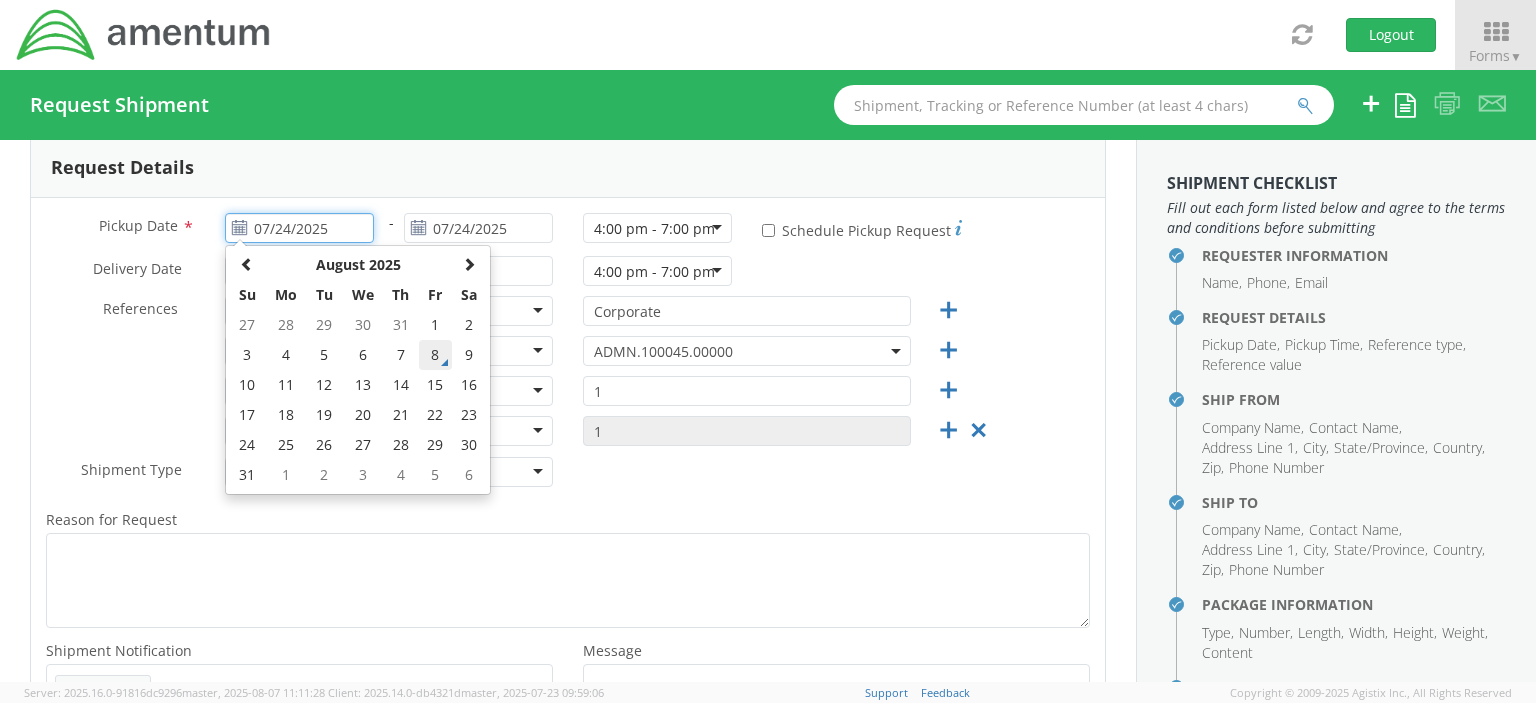 click on "8" at bounding box center [436, 355] 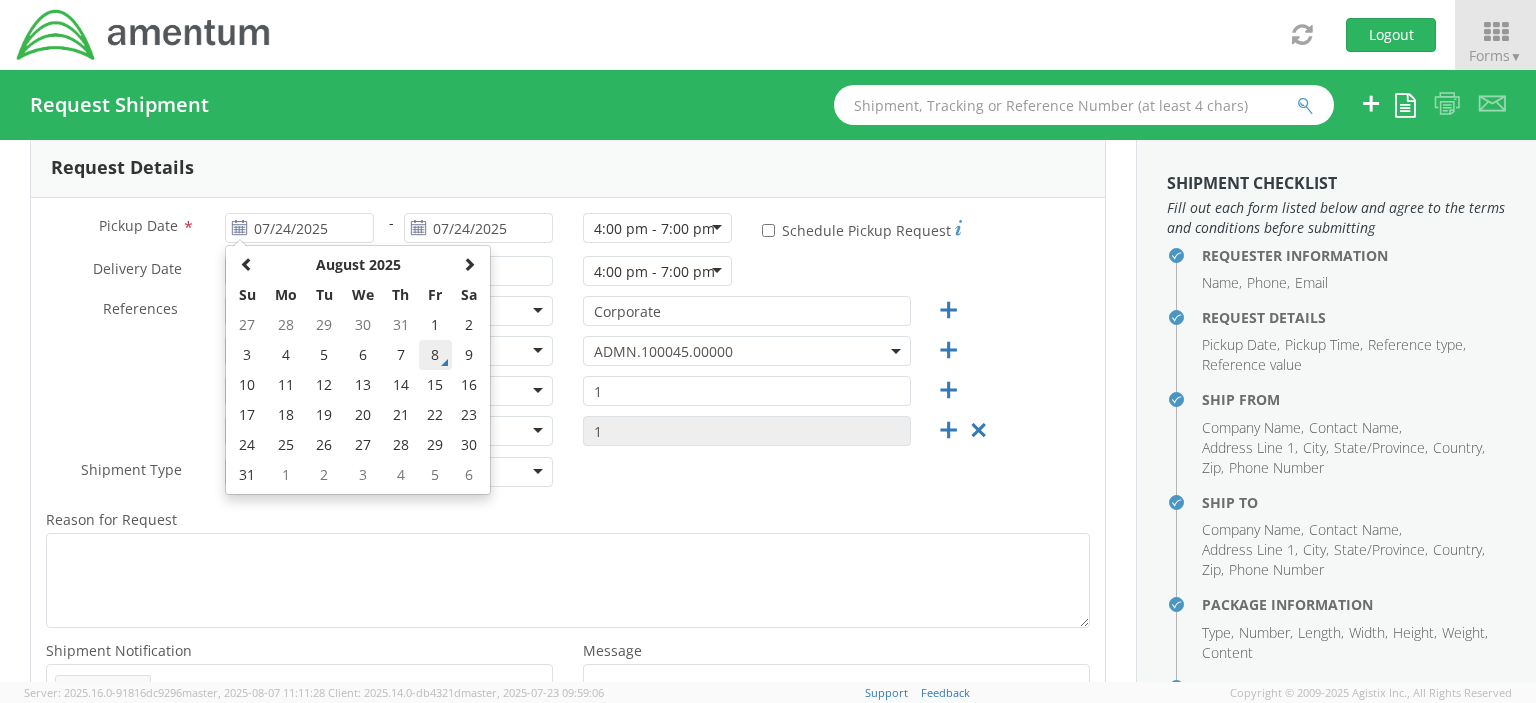type on "08/08/2025" 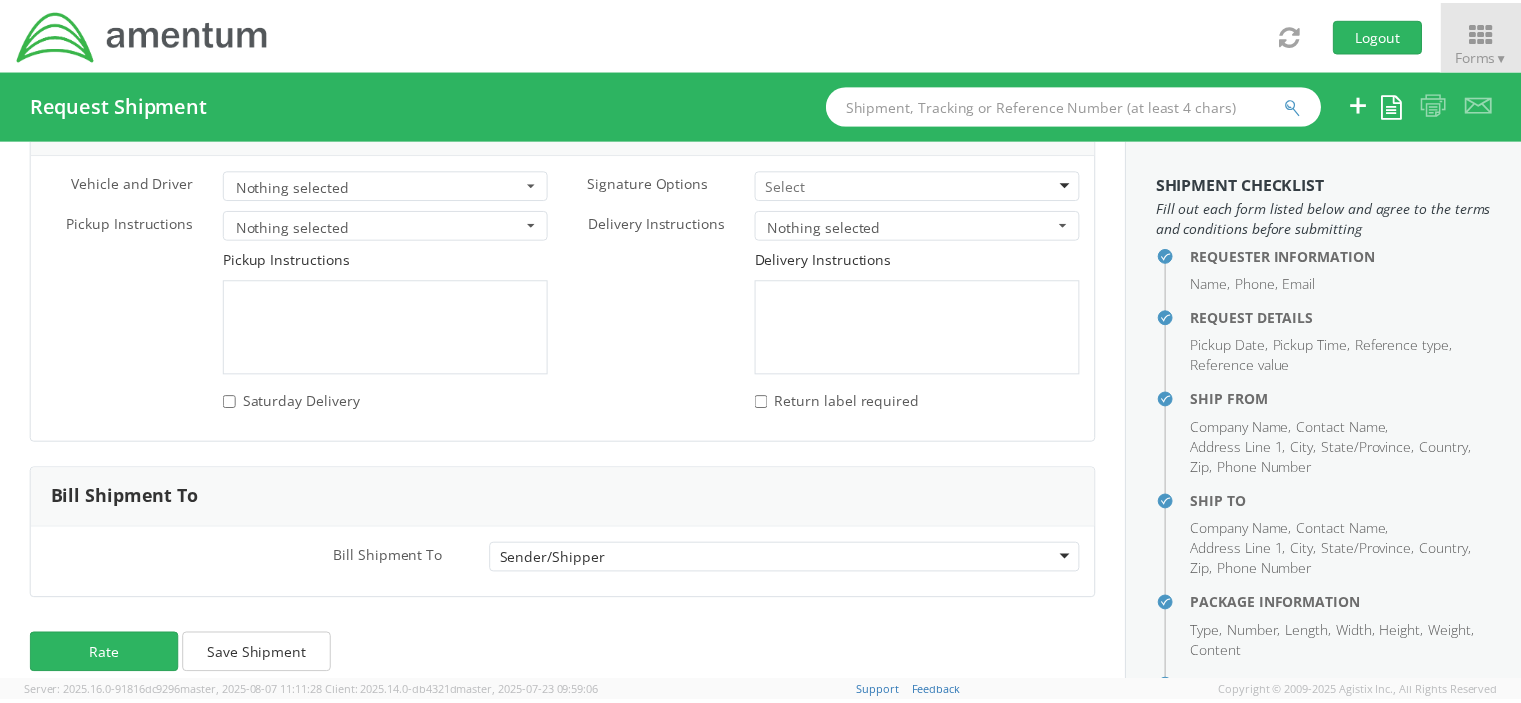 scroll, scrollTop: 2847, scrollLeft: 0, axis: vertical 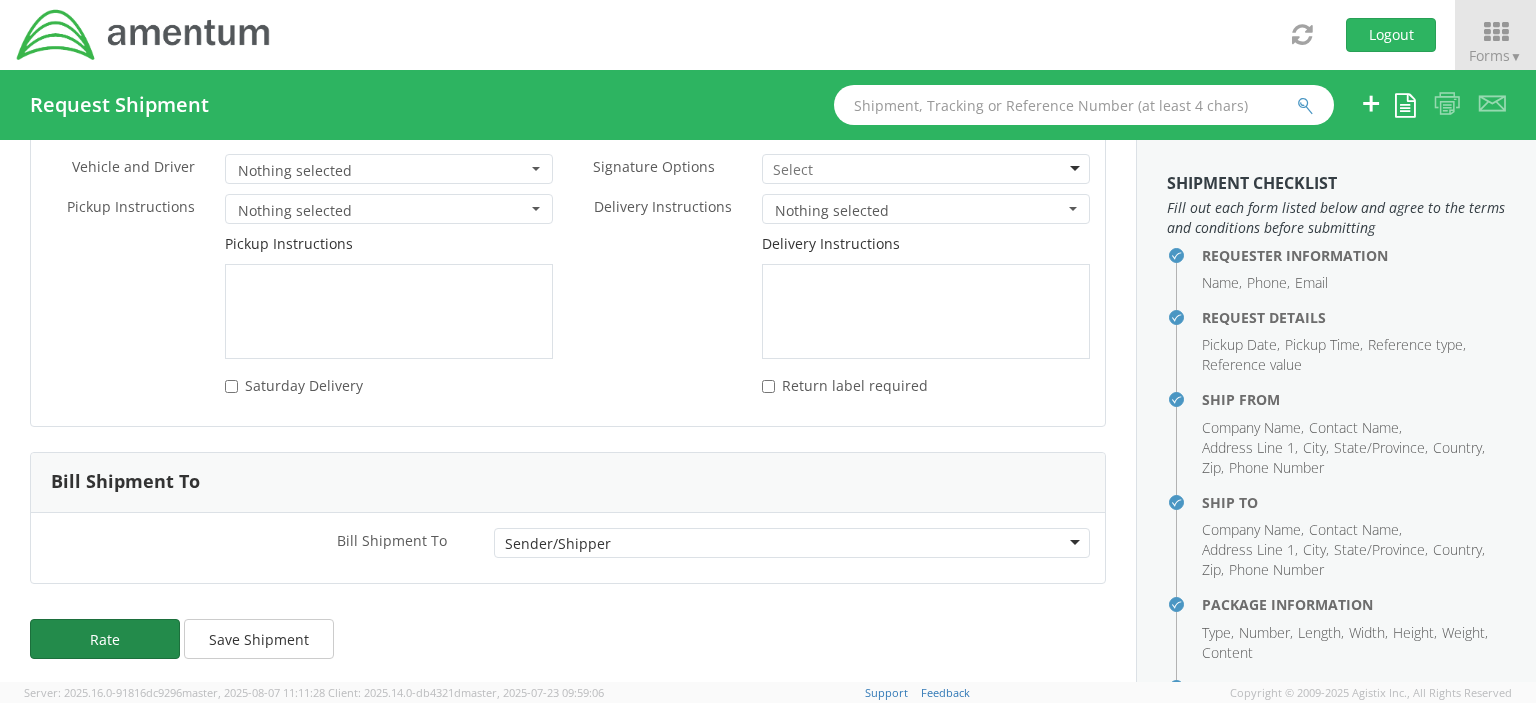 click on "Rate" at bounding box center [105, 639] 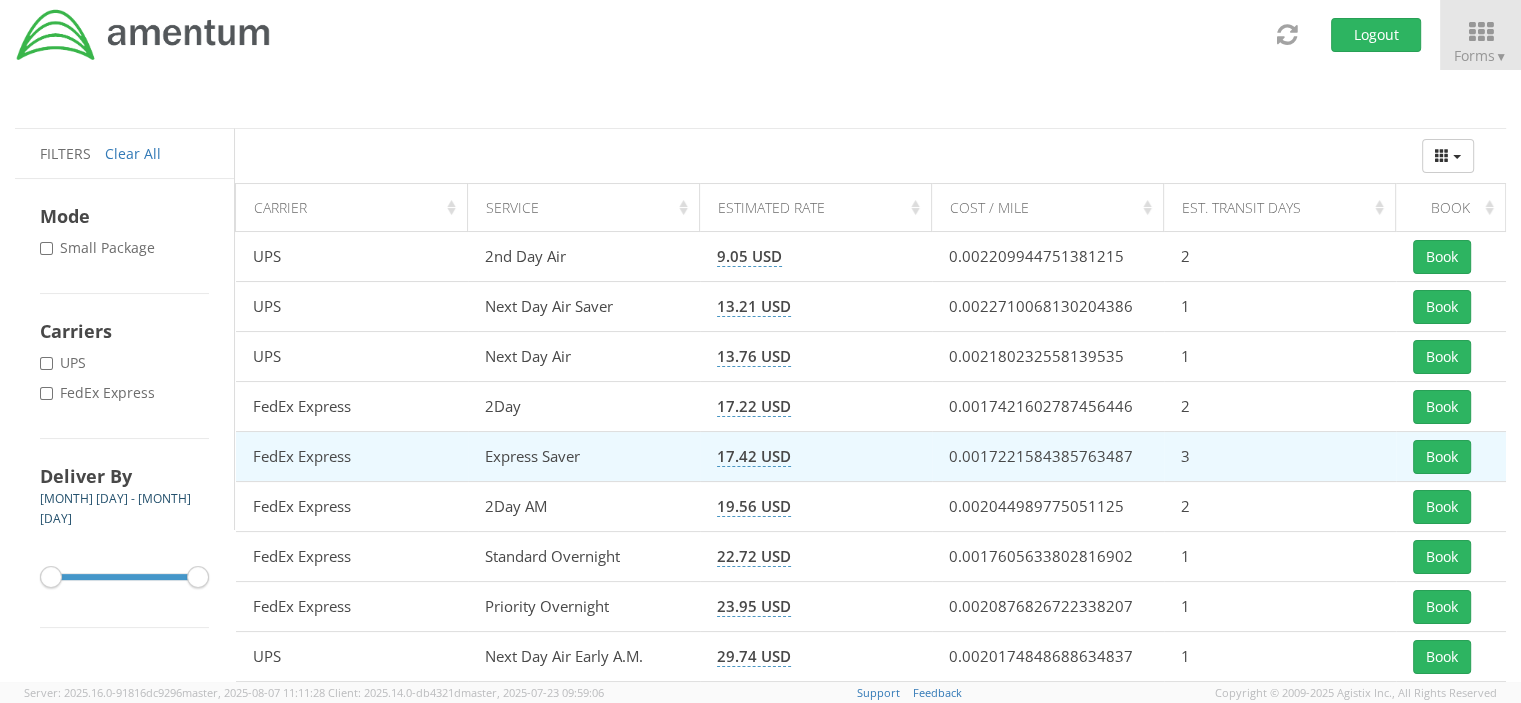 scroll, scrollTop: 180, scrollLeft: 0, axis: vertical 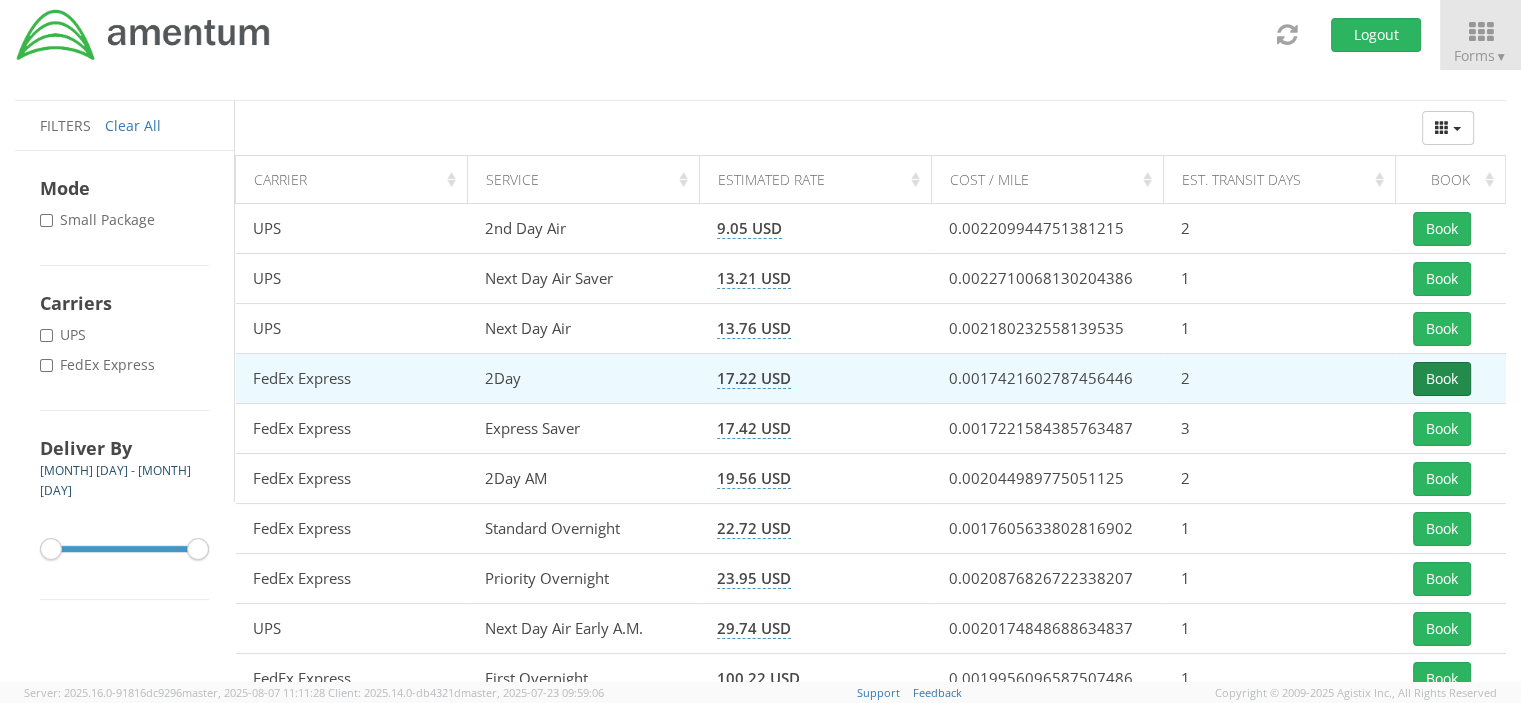 click on "Book" at bounding box center [1442, 379] 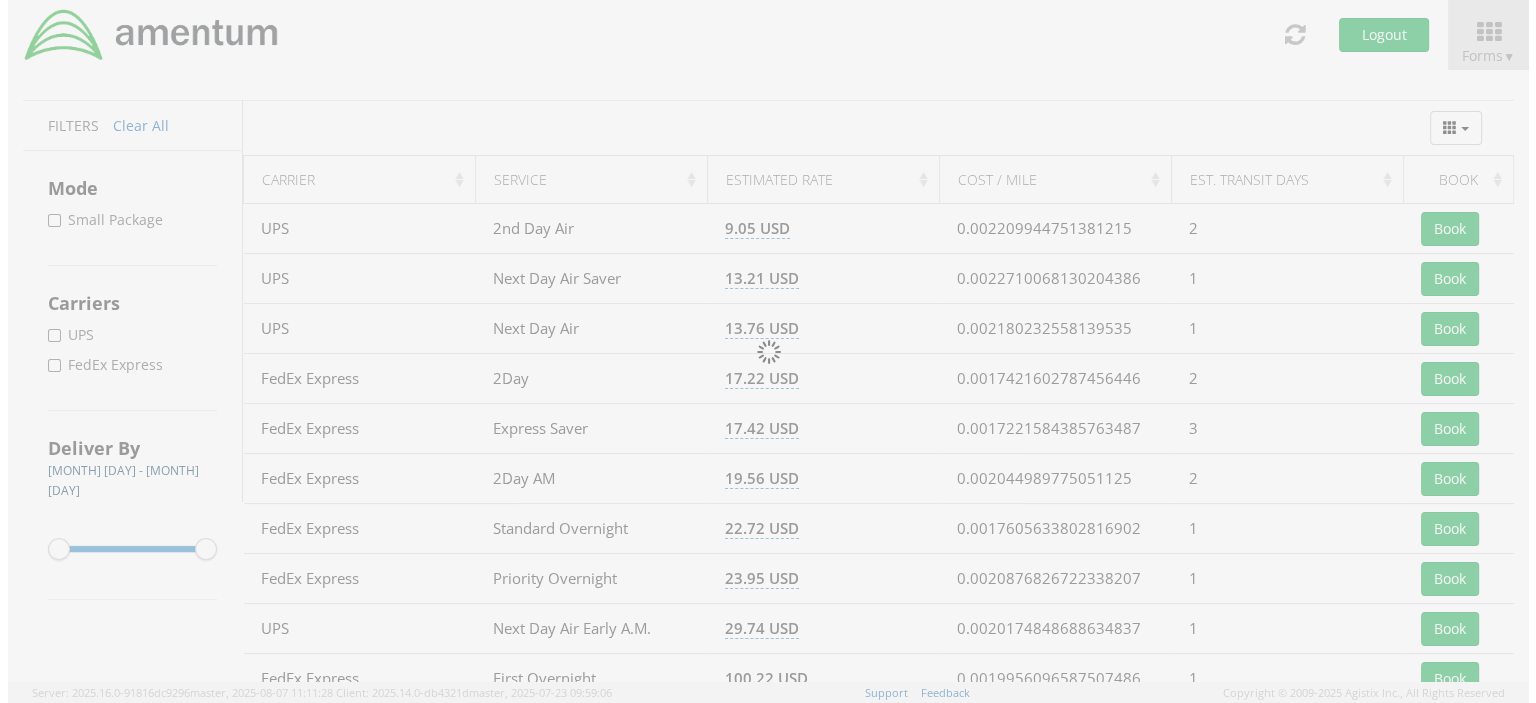 scroll, scrollTop: 0, scrollLeft: 0, axis: both 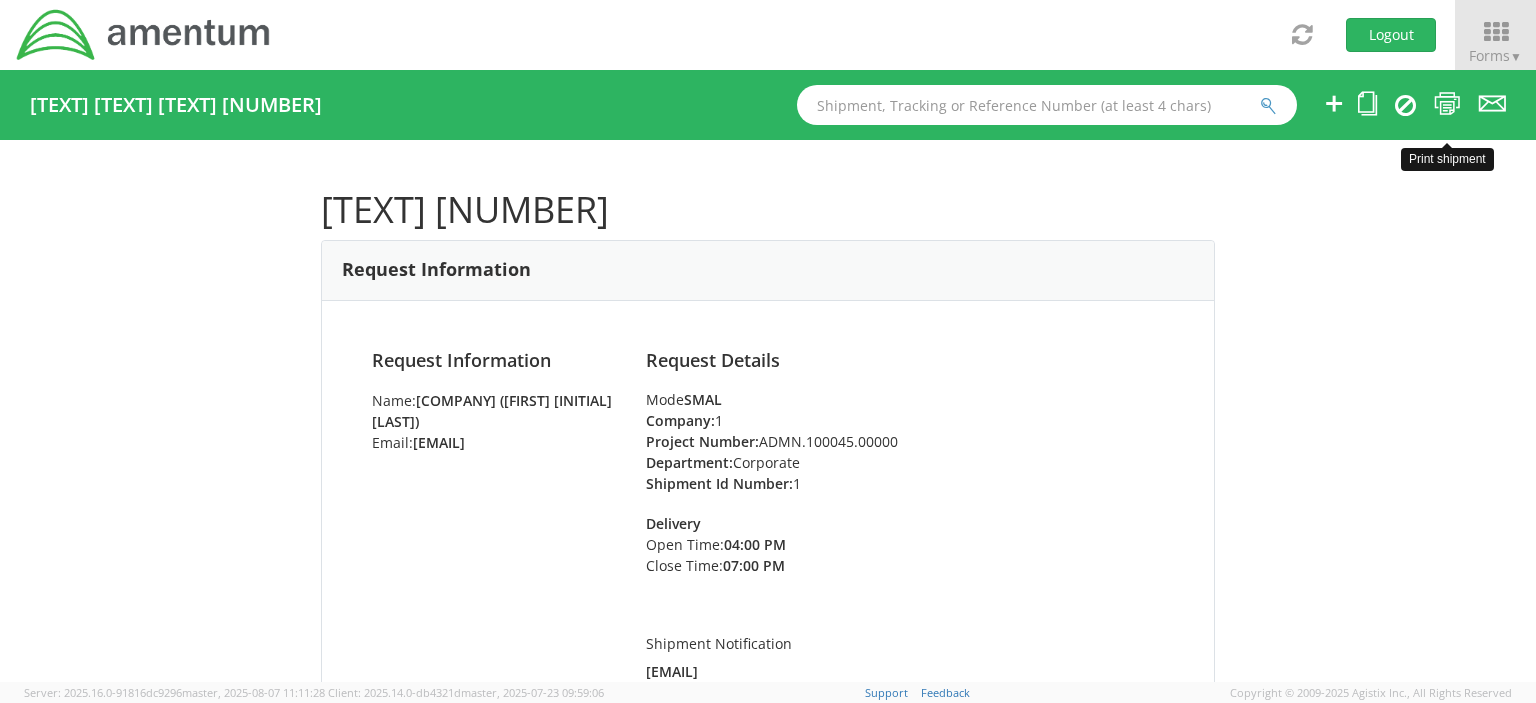 click at bounding box center [1447, 103] 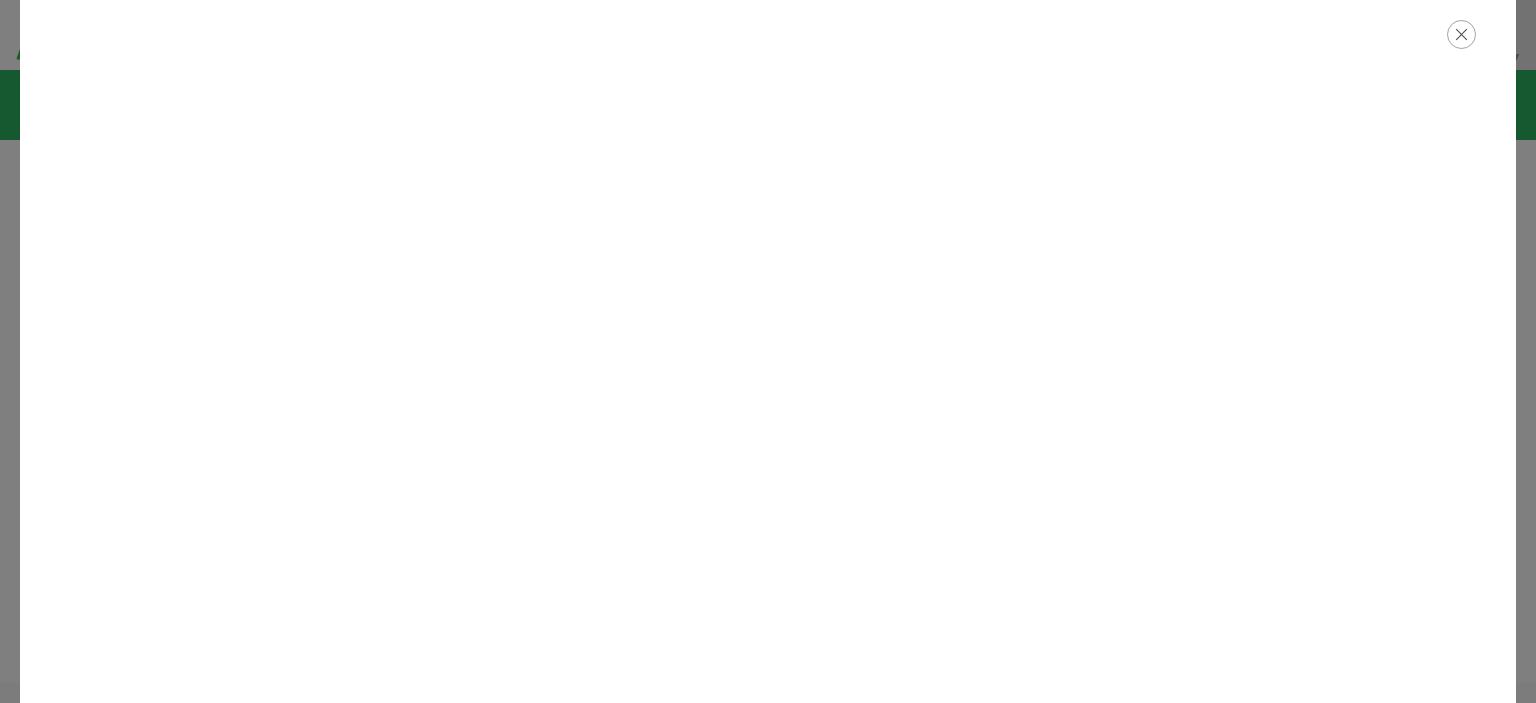 click at bounding box center (1461, 34) 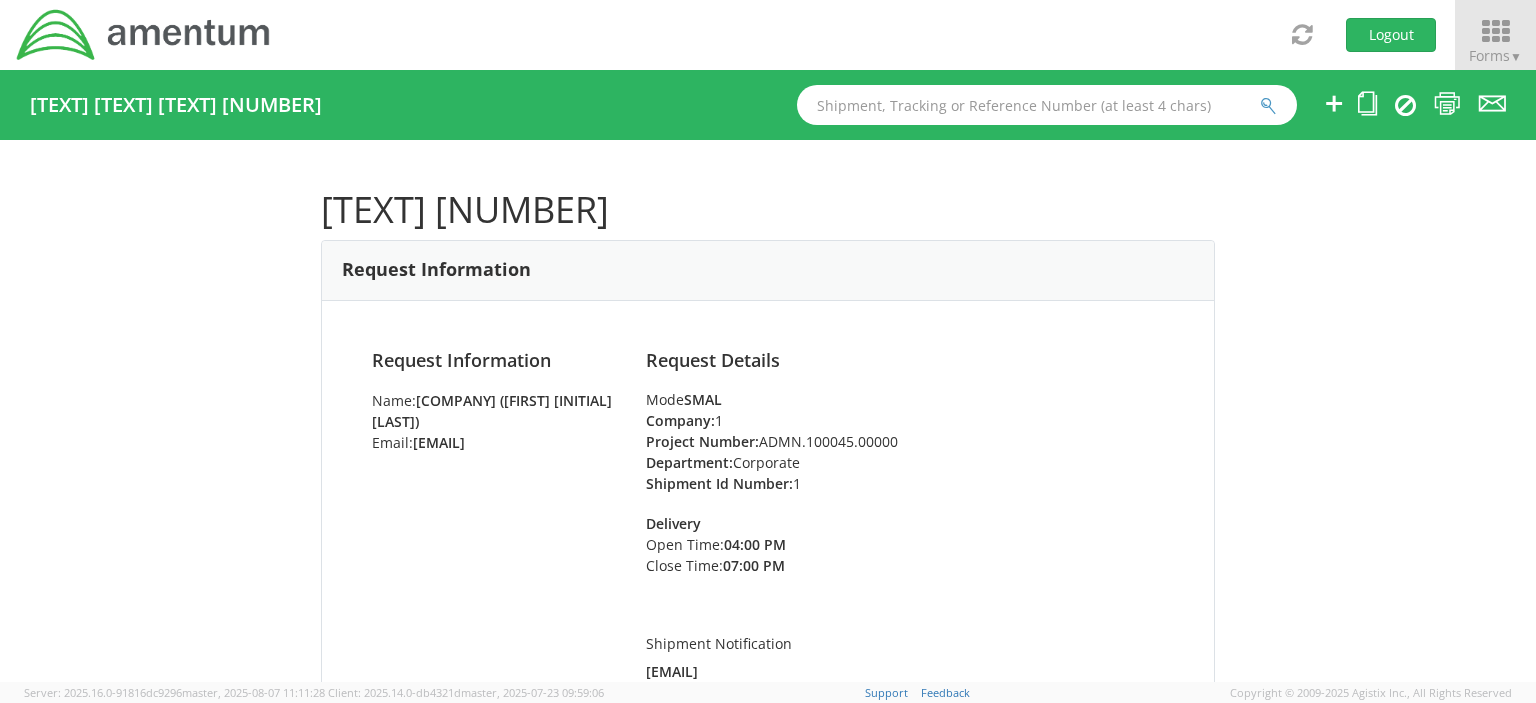 click at bounding box center [1495, 32] 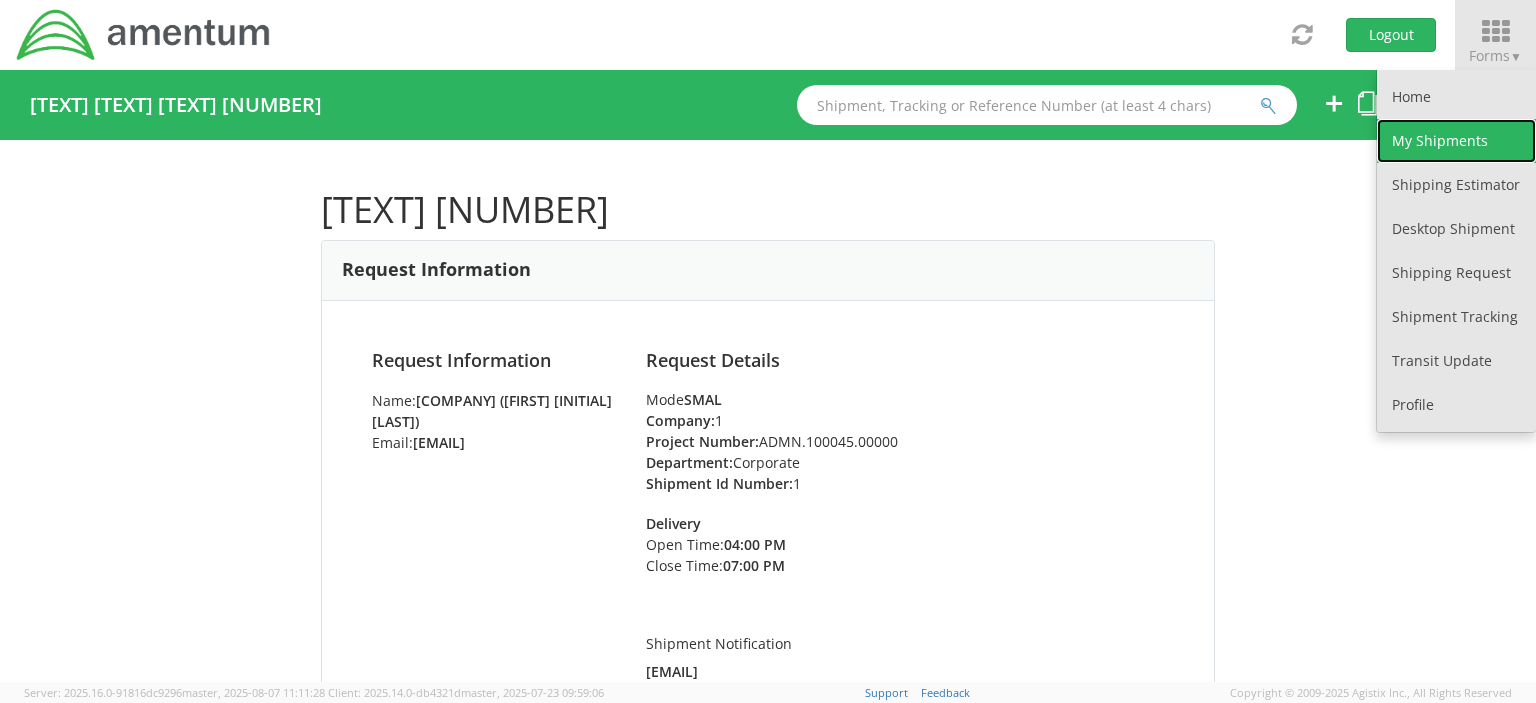 click on "My Shipments" at bounding box center [1456, 141] 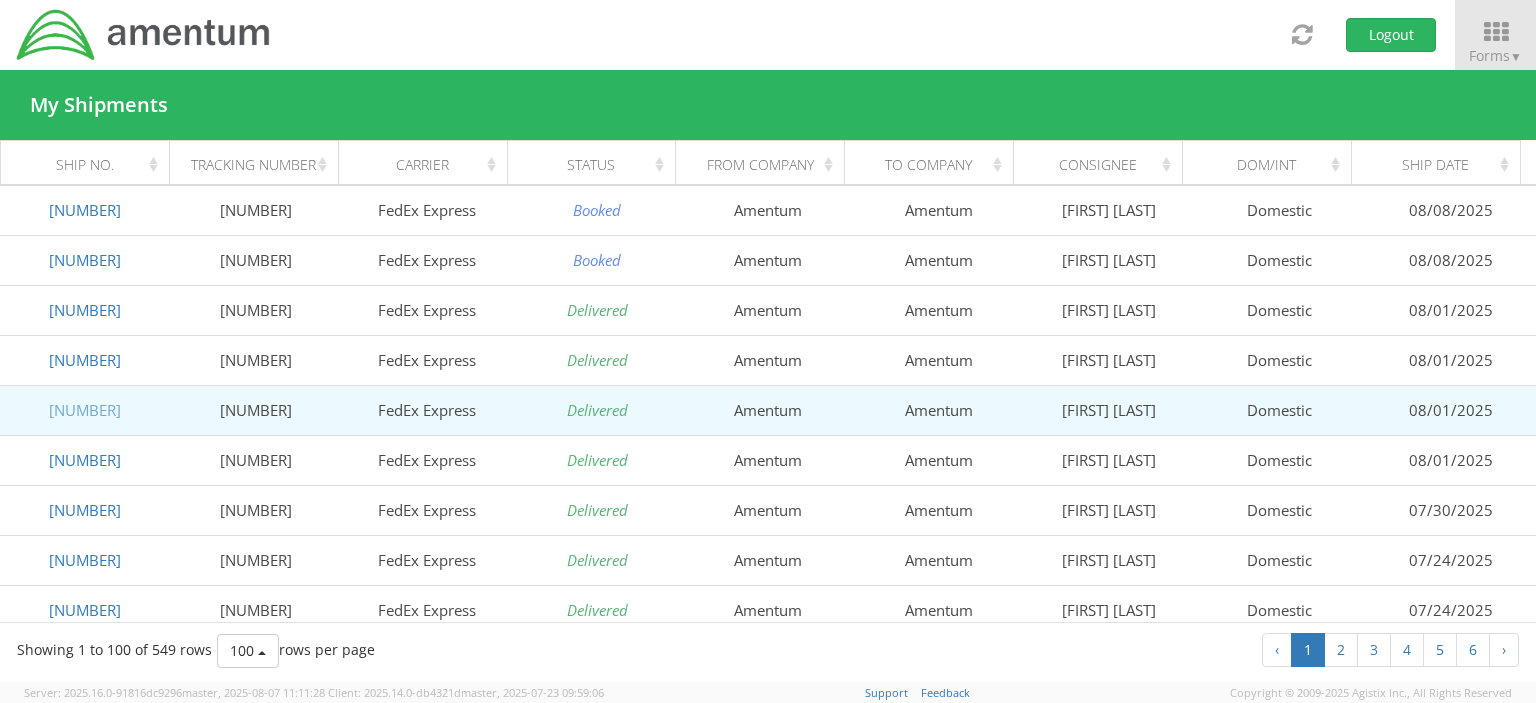 click on "[NUMBER]" at bounding box center (85, 410) 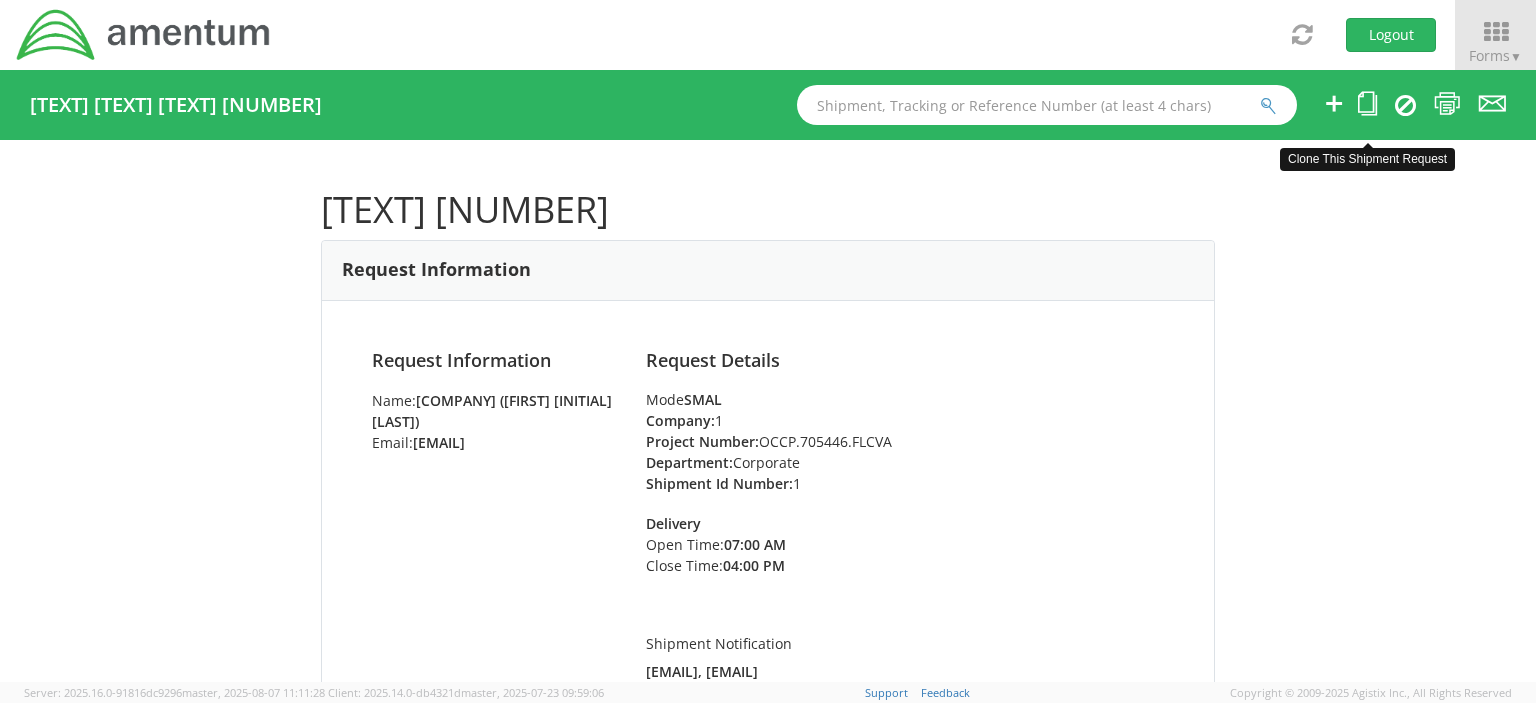 click at bounding box center [1367, 103] 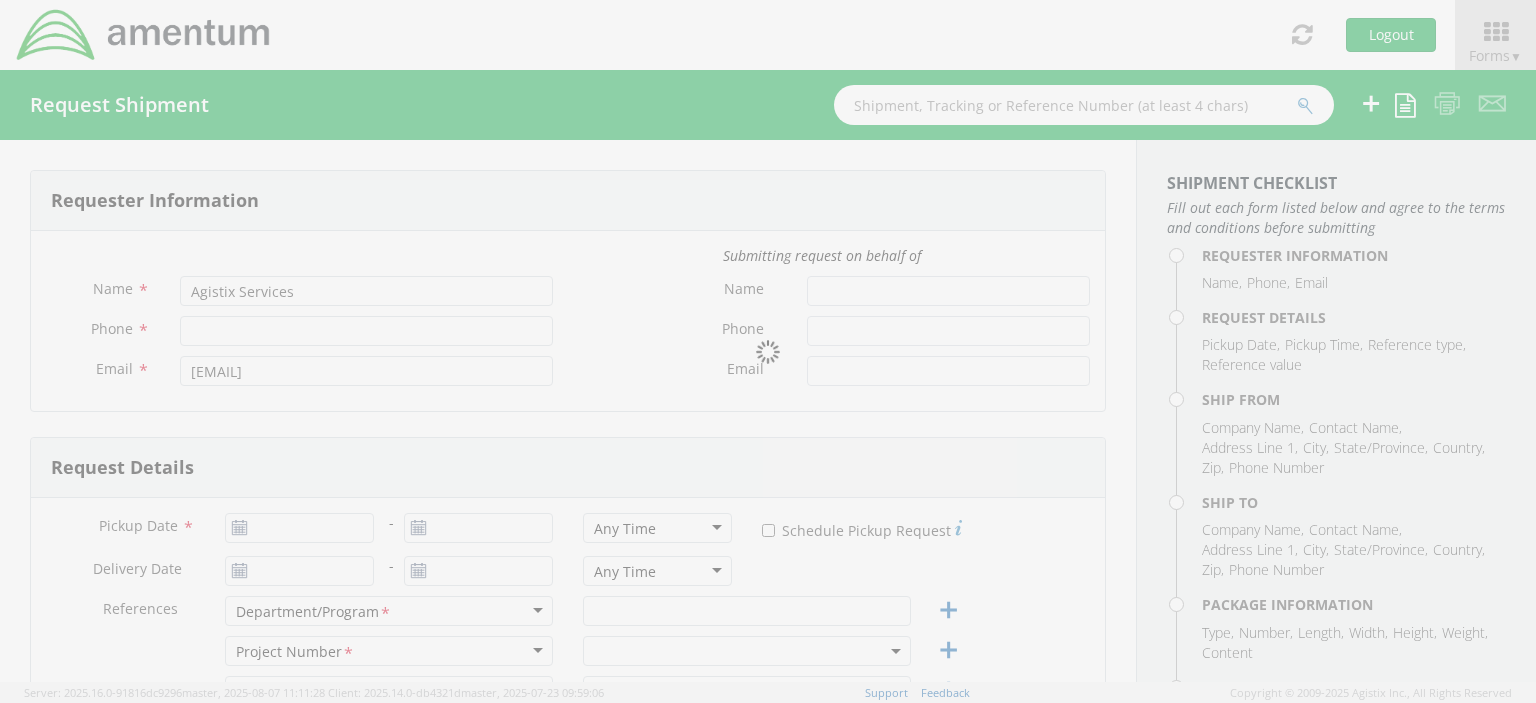 type on "[COMPANY] ([FIRST] [INITIAL] [LAST])" 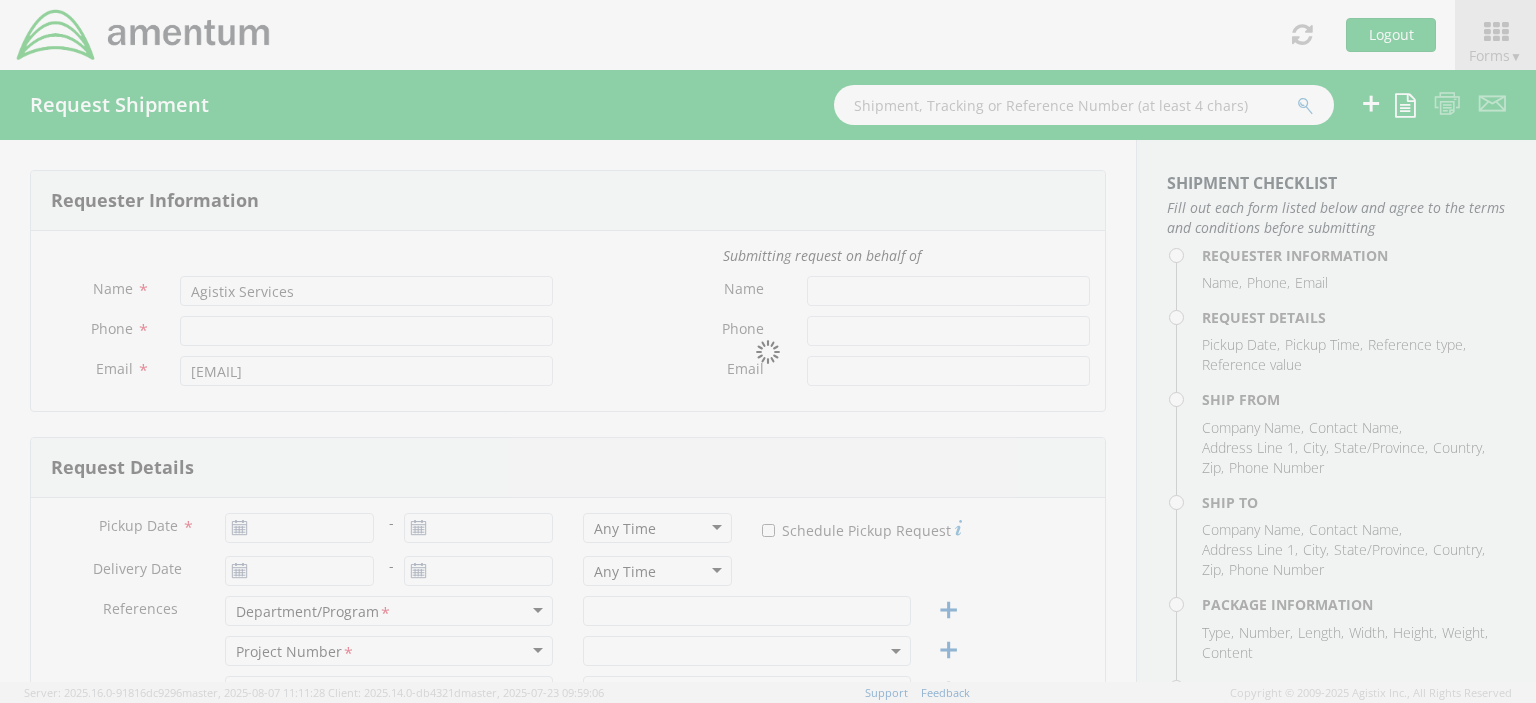 type on "+1-[PHONE]" 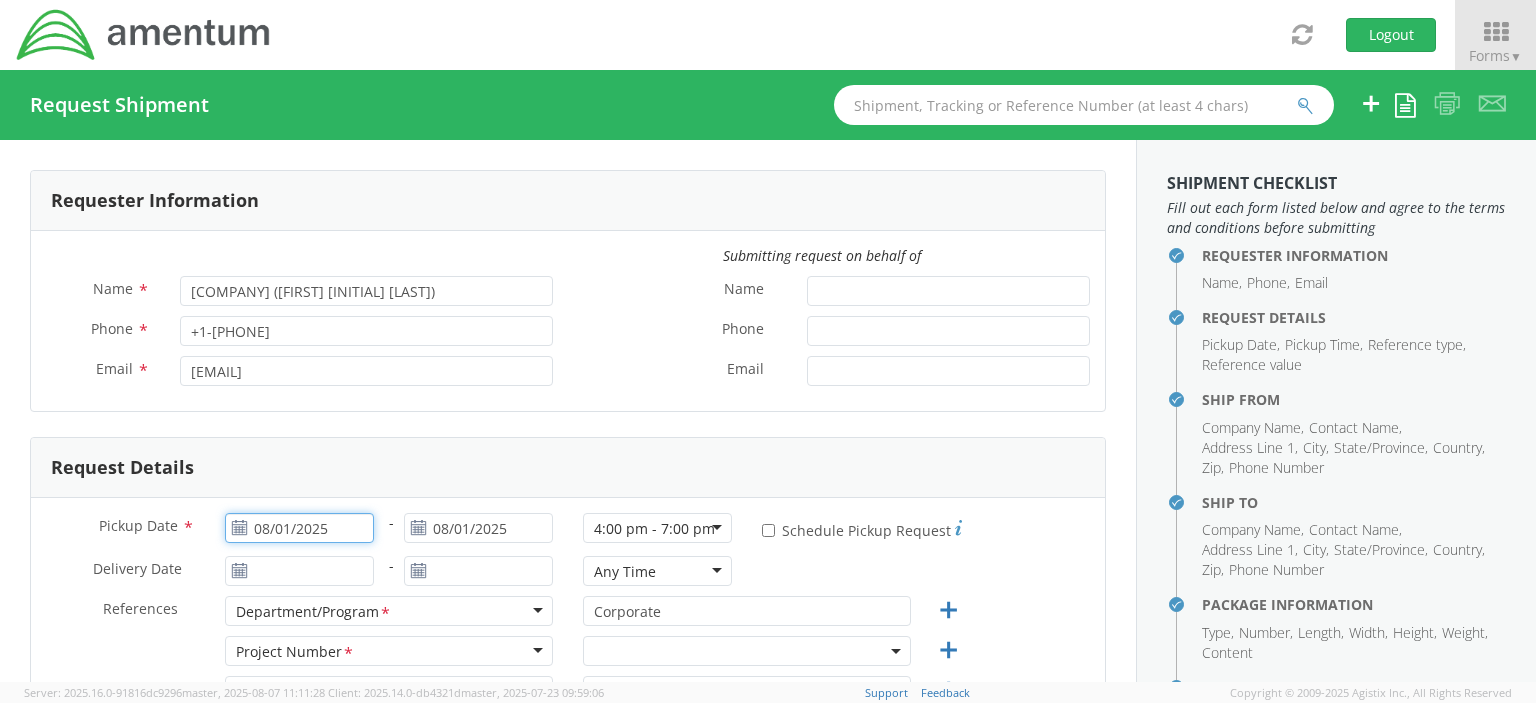 click on "08/01/2025" at bounding box center [299, 528] 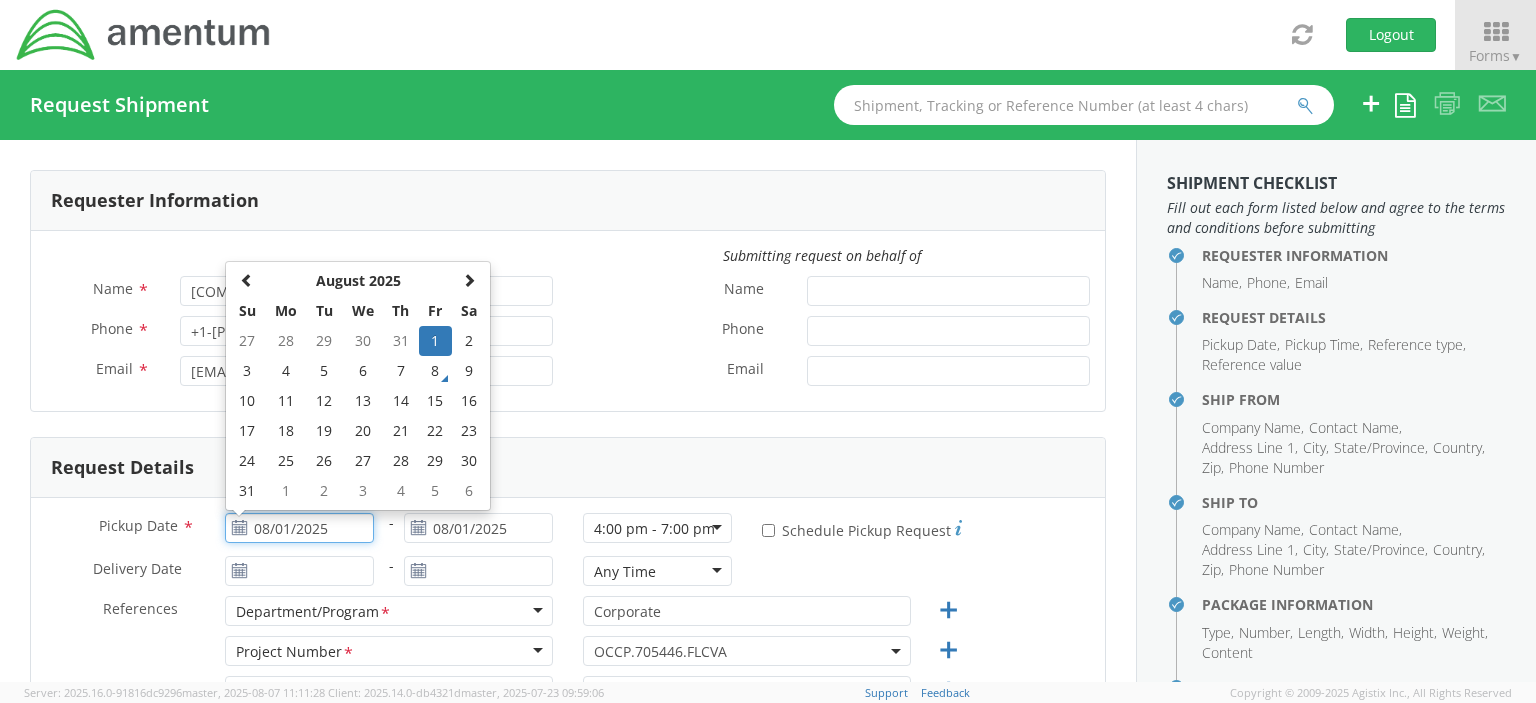 click on "8" at bounding box center (436, 371) 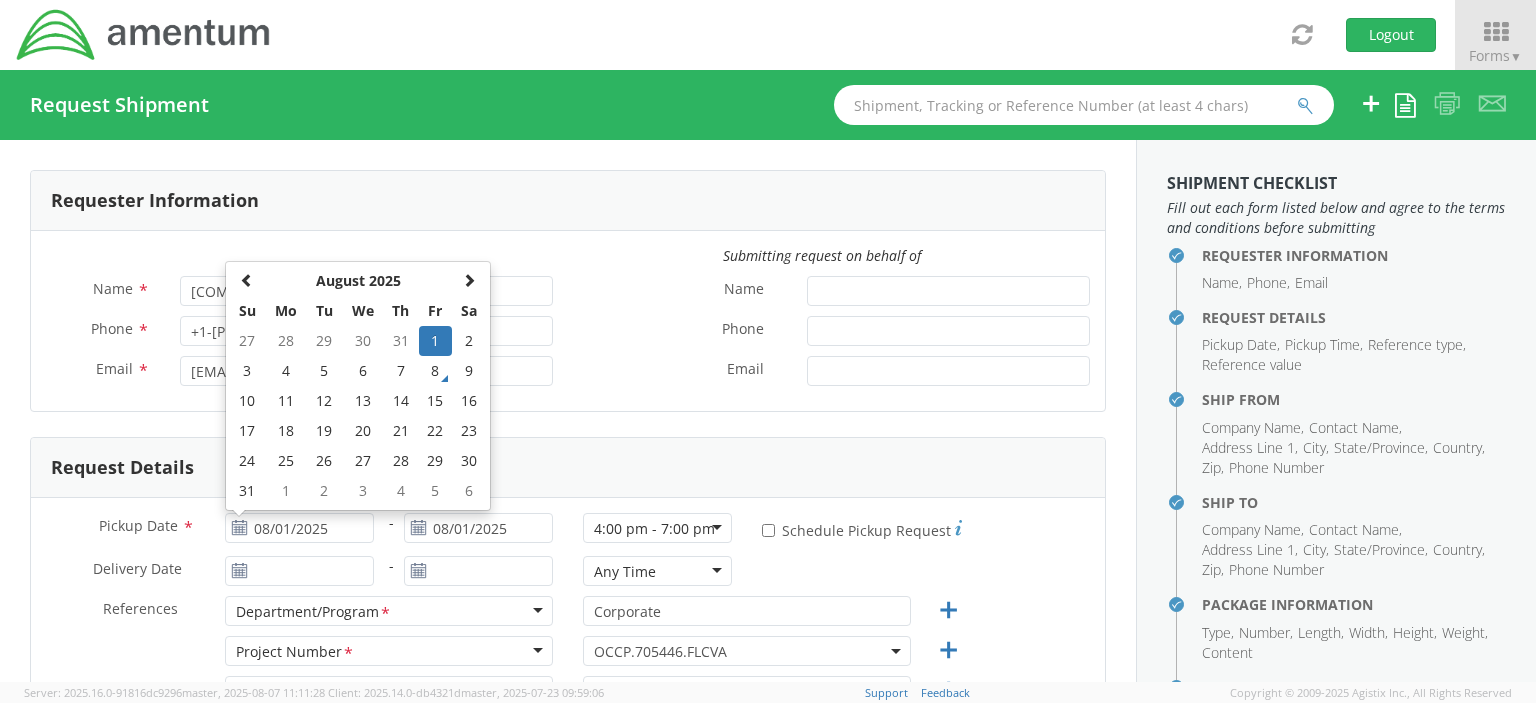 type on "08/08/2025" 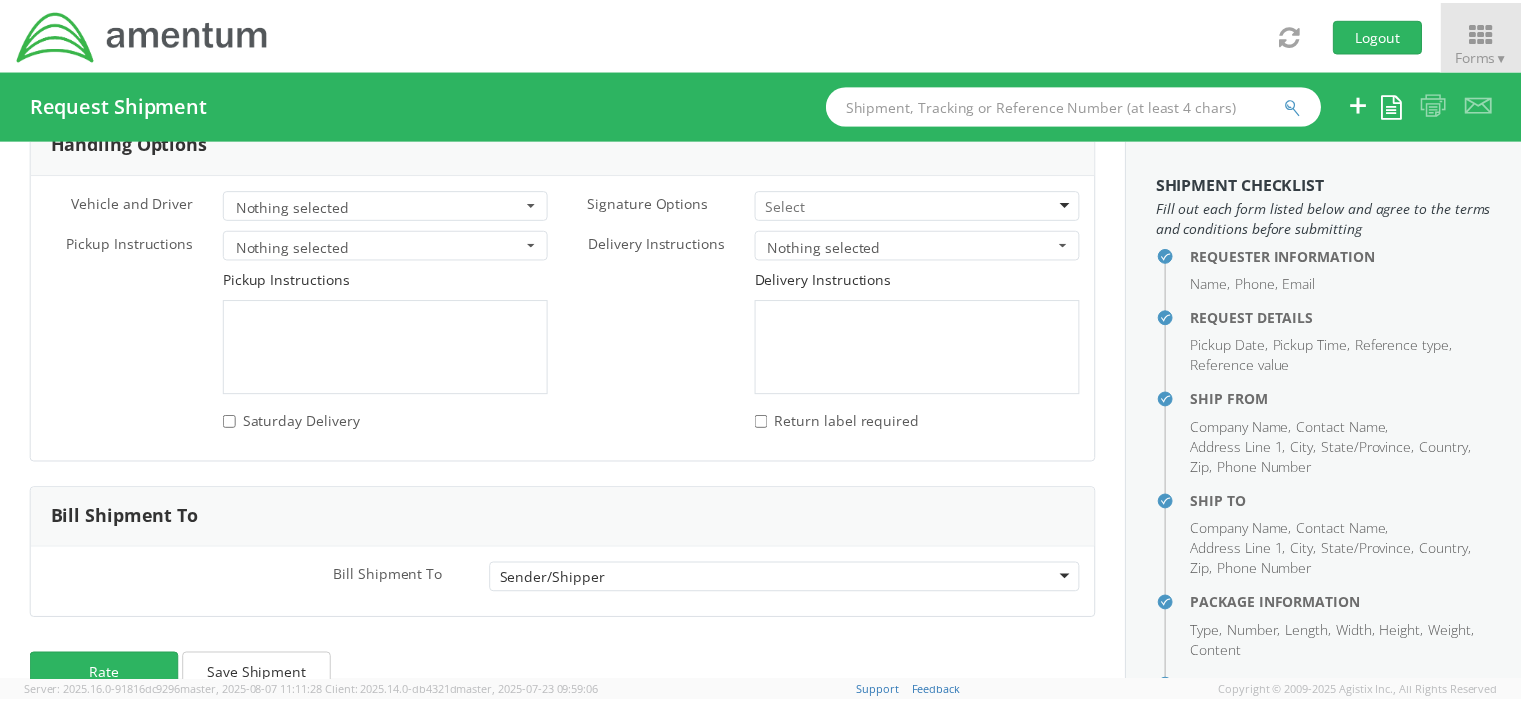 scroll, scrollTop: 2857, scrollLeft: 0, axis: vertical 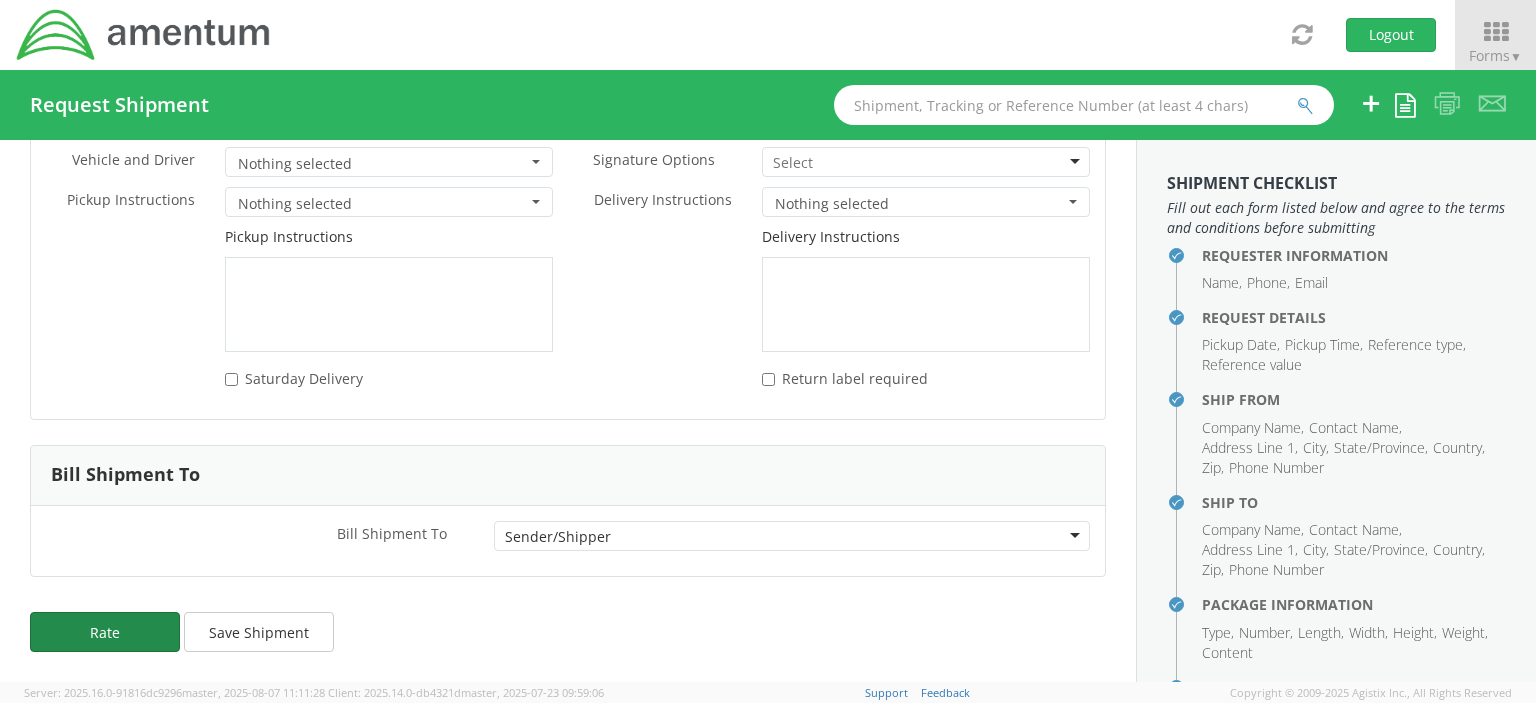 click on "Rate" at bounding box center [105, 632] 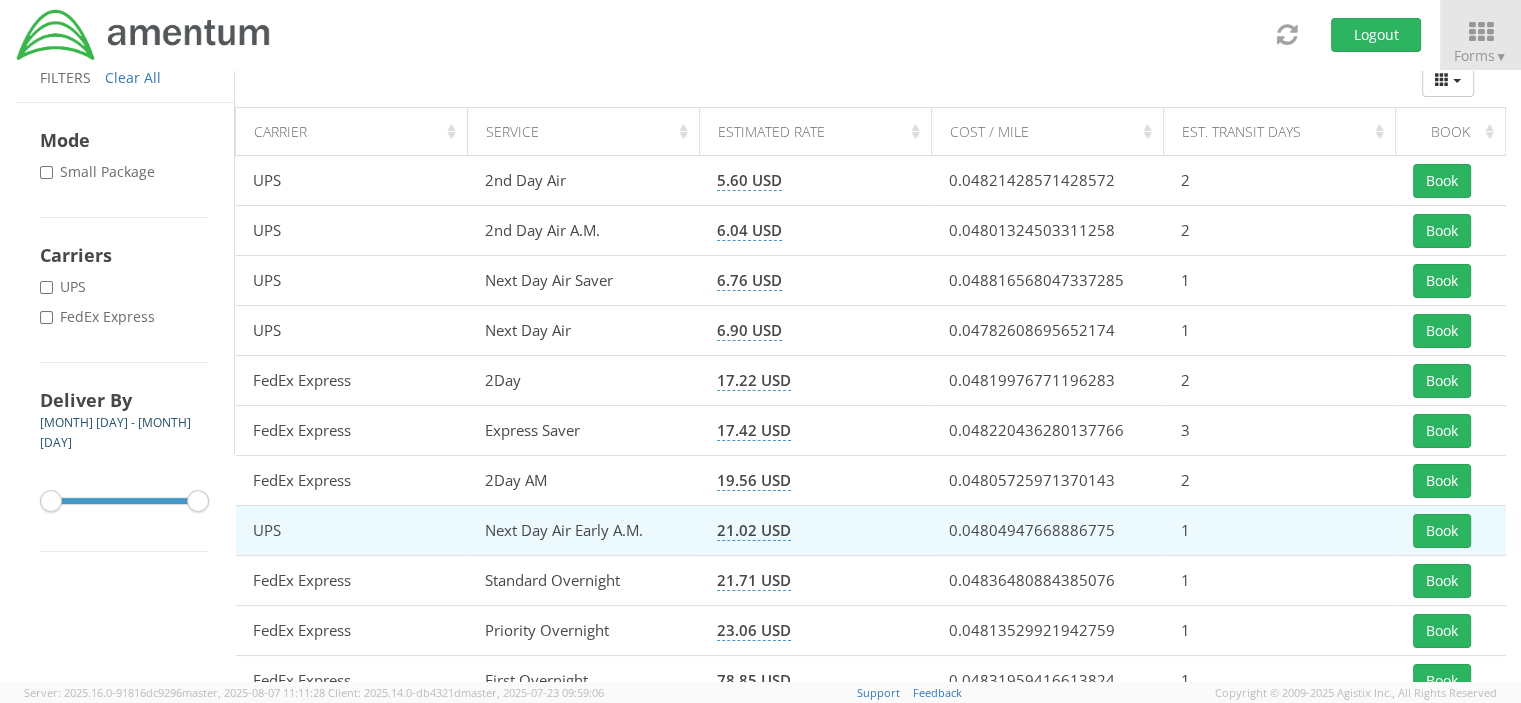 scroll, scrollTop: 229, scrollLeft: 0, axis: vertical 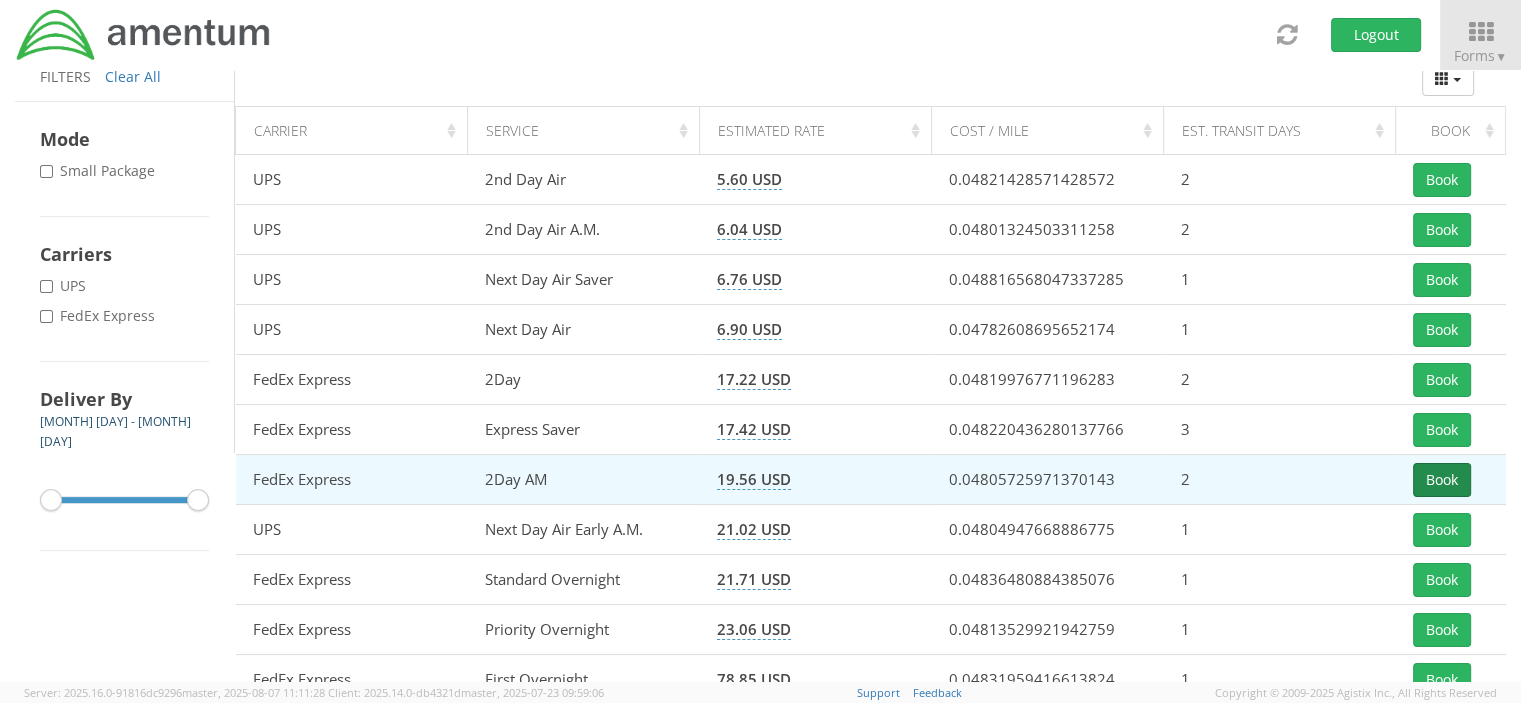 click on "Book" at bounding box center (1442, 480) 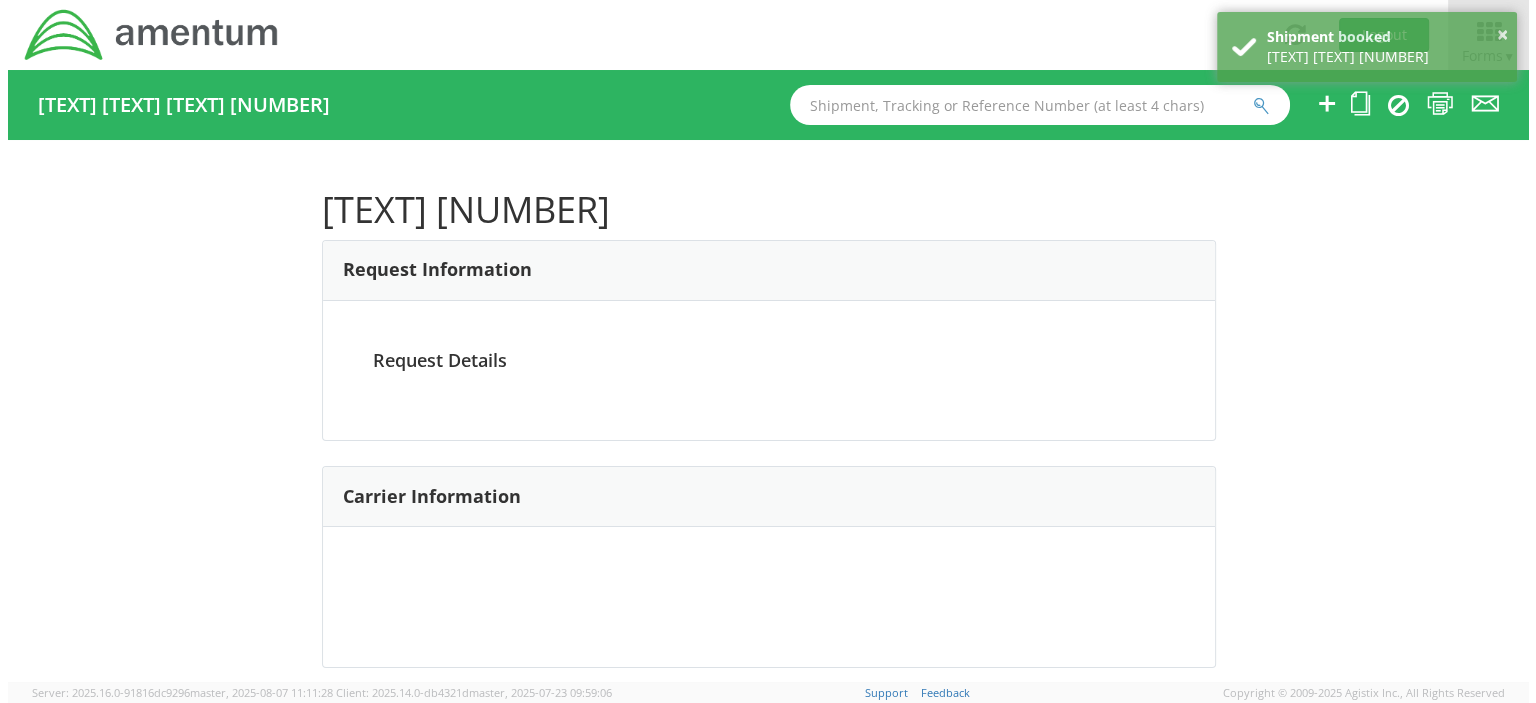 scroll, scrollTop: 0, scrollLeft: 0, axis: both 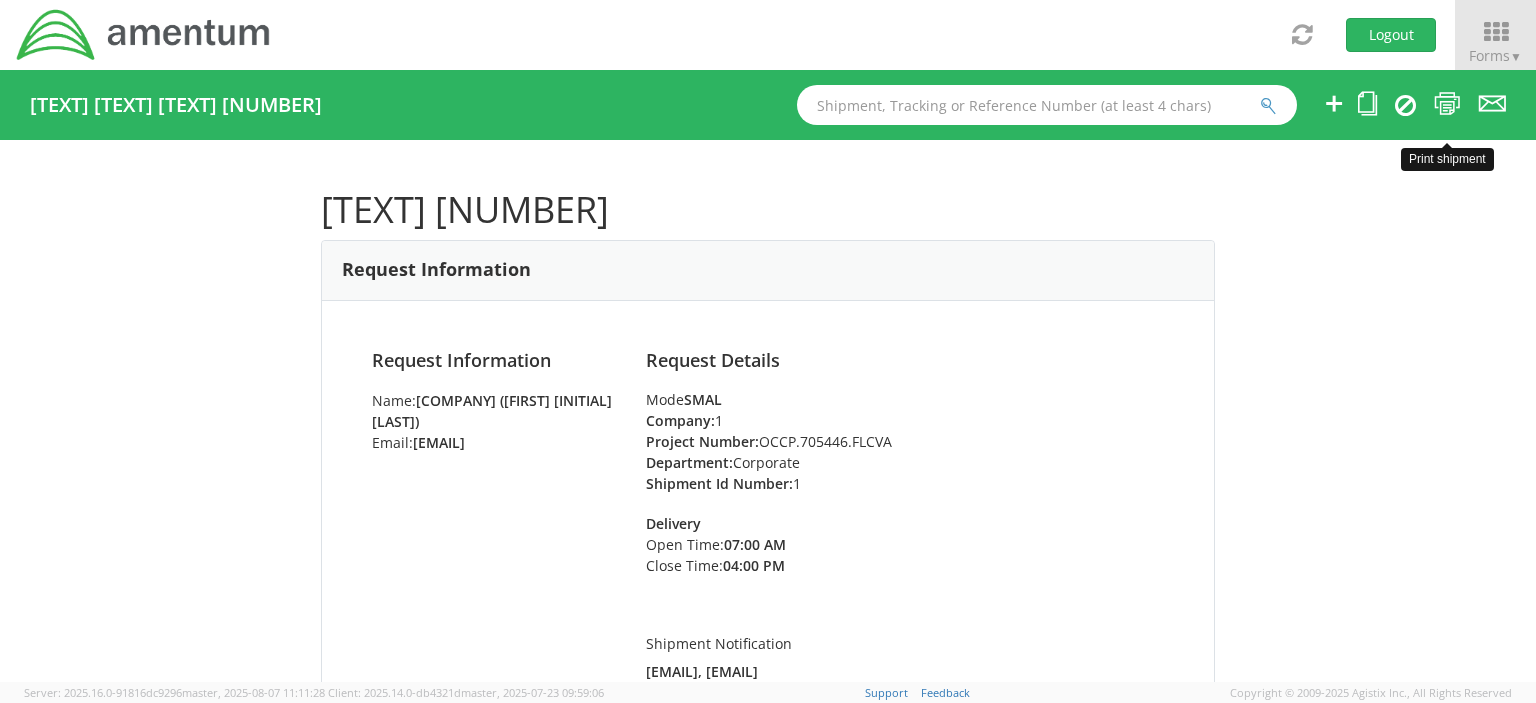 click at bounding box center [1447, 103] 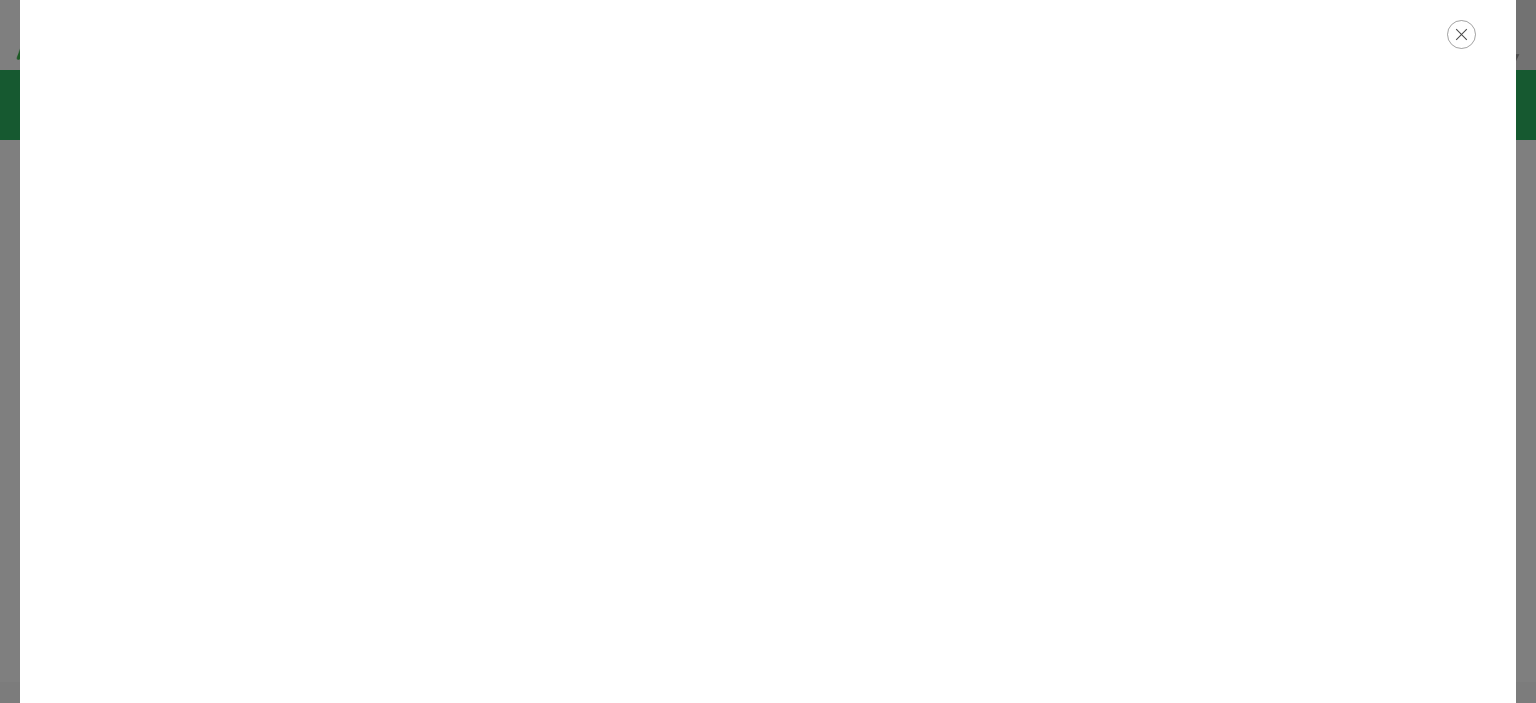click at bounding box center (1461, 34) 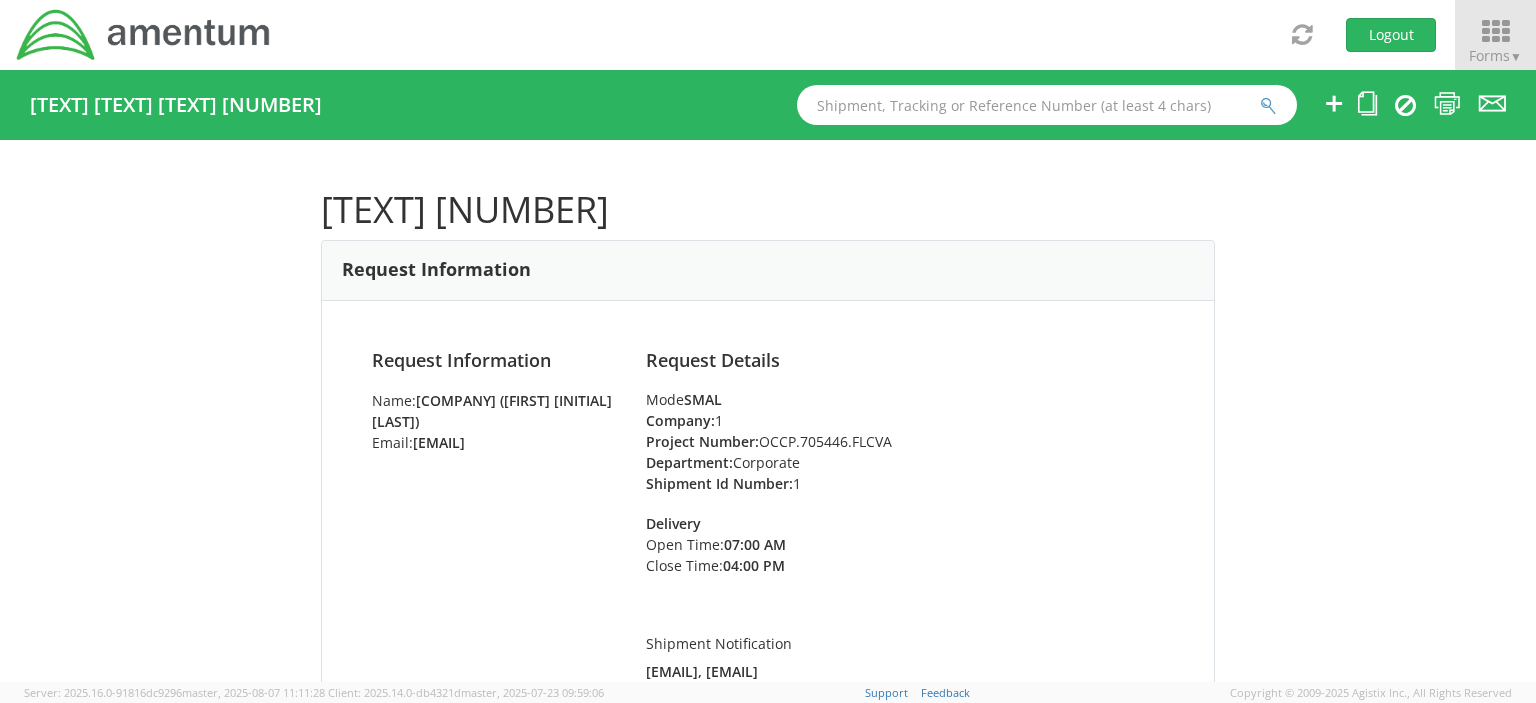 click at bounding box center (1495, 32) 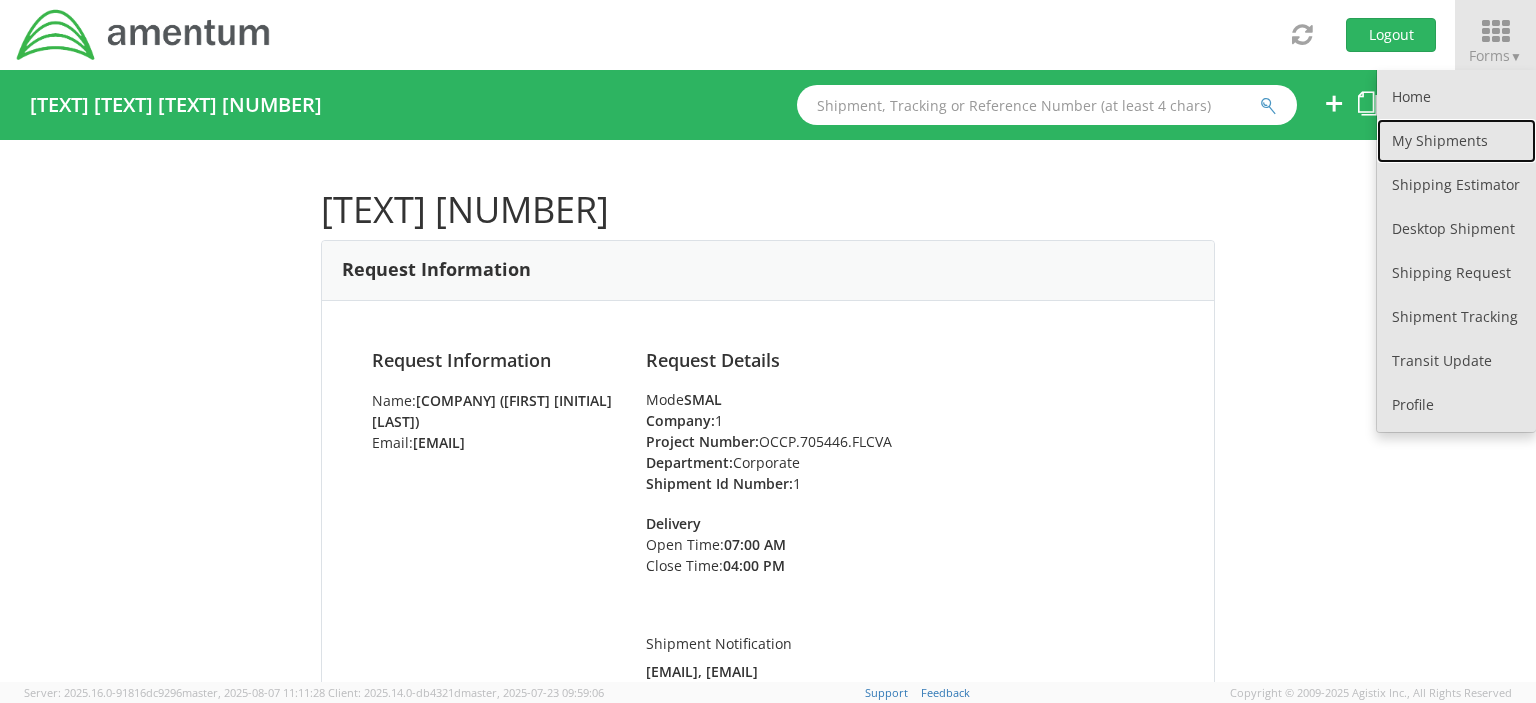 click on "My Shipments" at bounding box center (1456, 141) 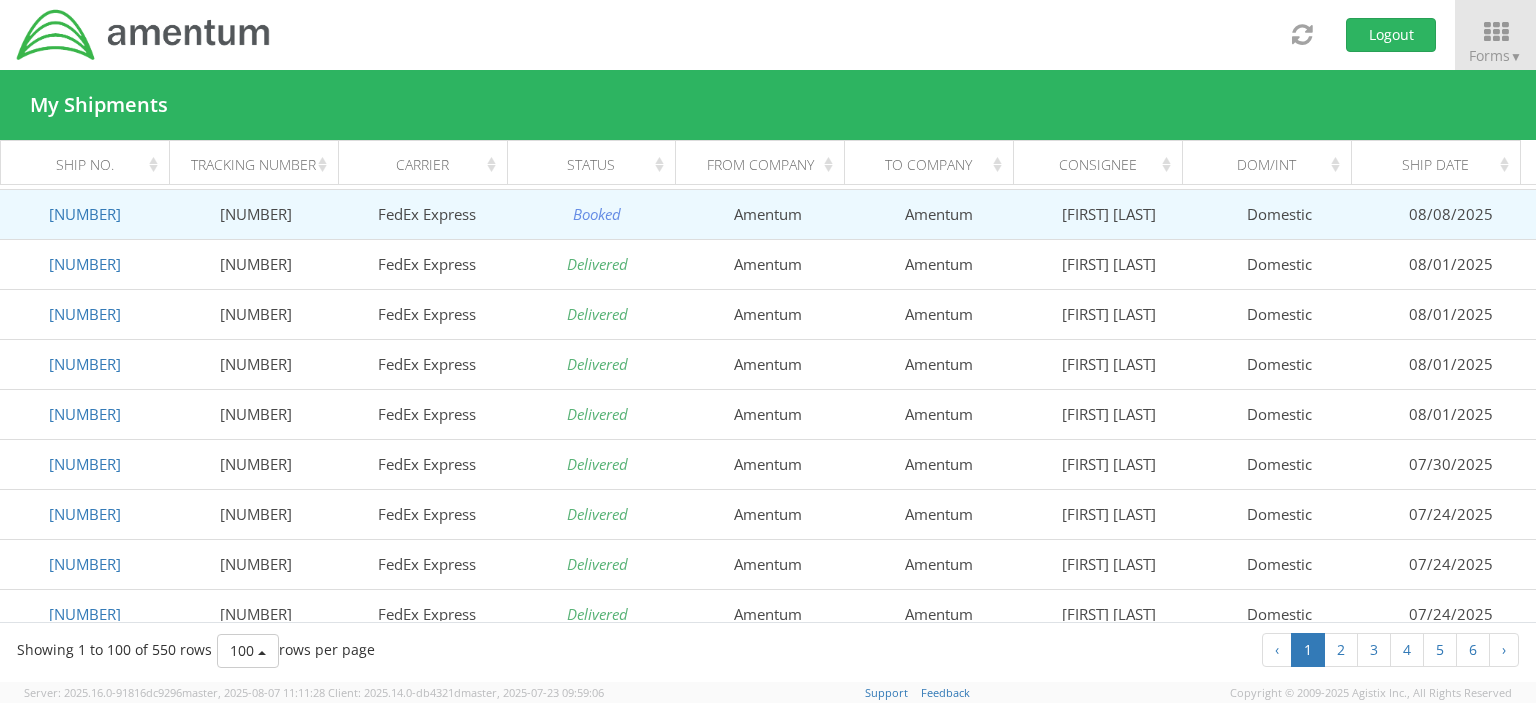 scroll, scrollTop: 0, scrollLeft: 0, axis: both 